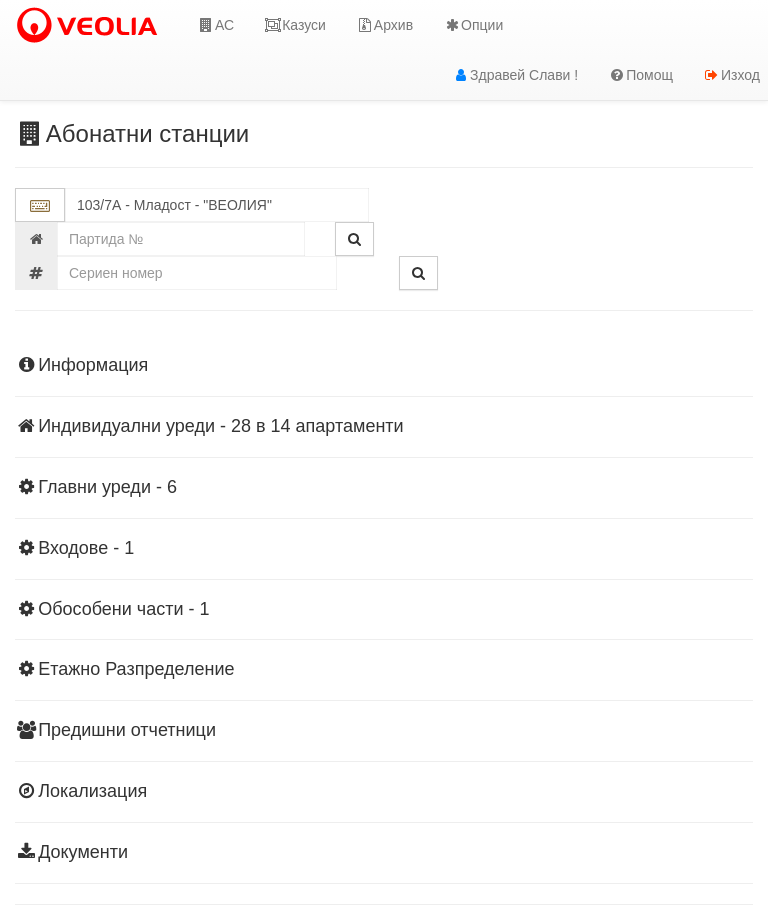scroll, scrollTop: 44, scrollLeft: 0, axis: vertical 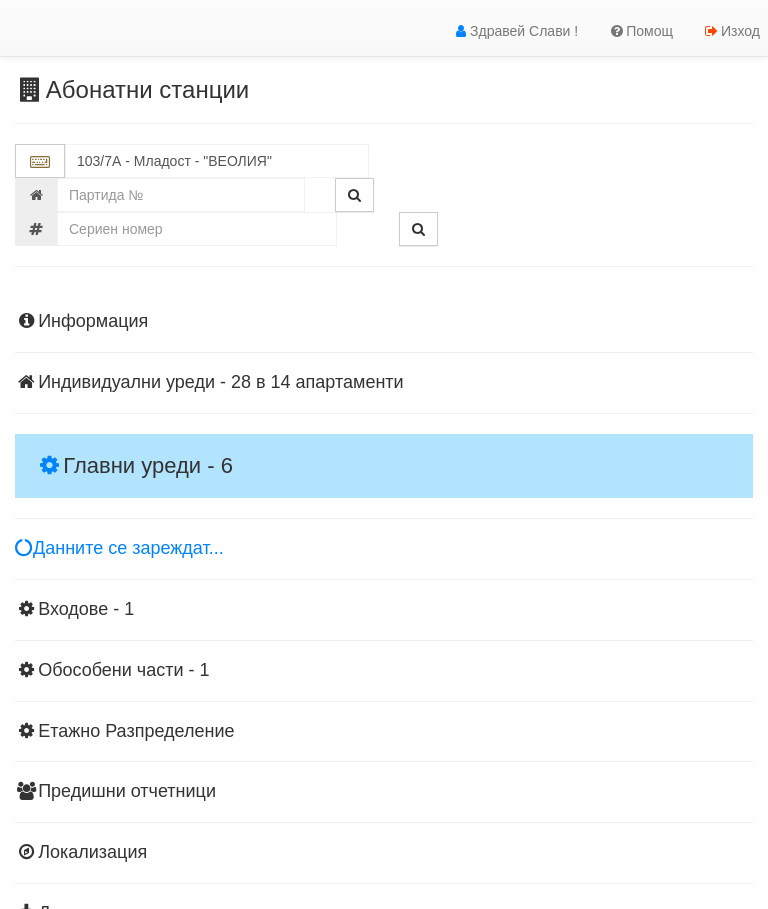 click on "Главни уреди - 6" at bounding box center (384, 466) 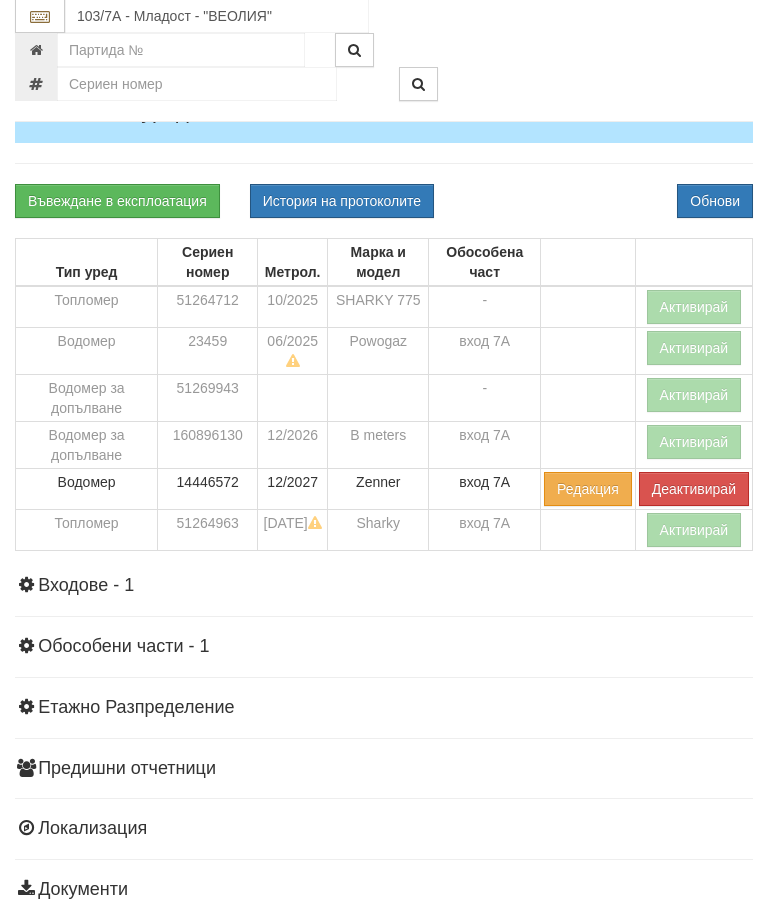 scroll, scrollTop: 404, scrollLeft: 0, axis: vertical 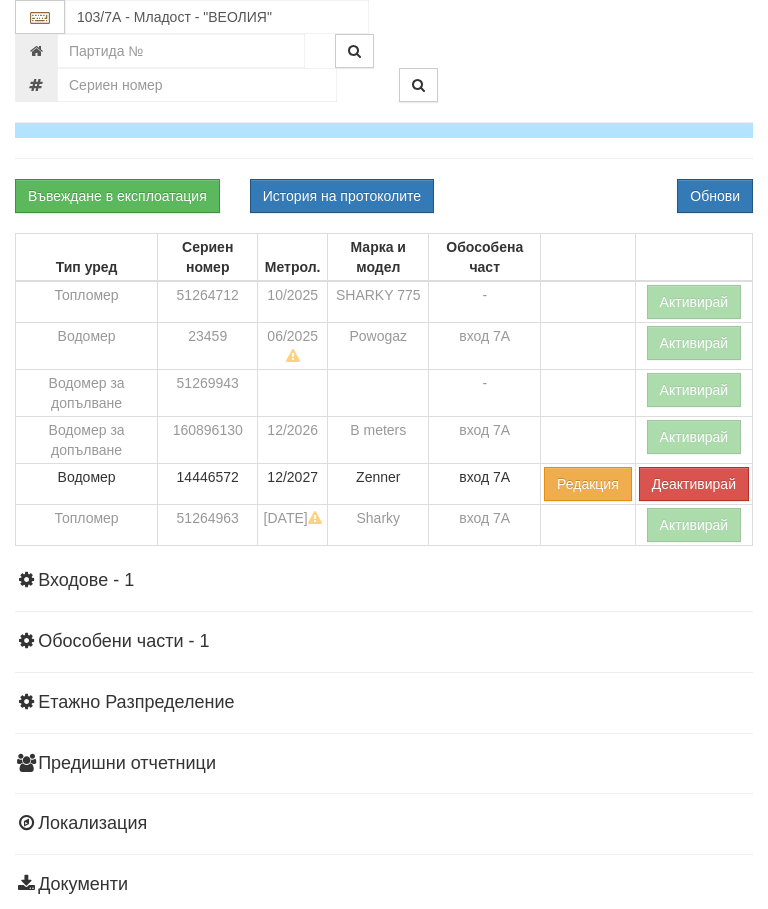 click on "Информация
Параметри
Брой Апартаменти:
14
Ползватели 05/2025
21  %
0  % 30" at bounding box center [384, 421] 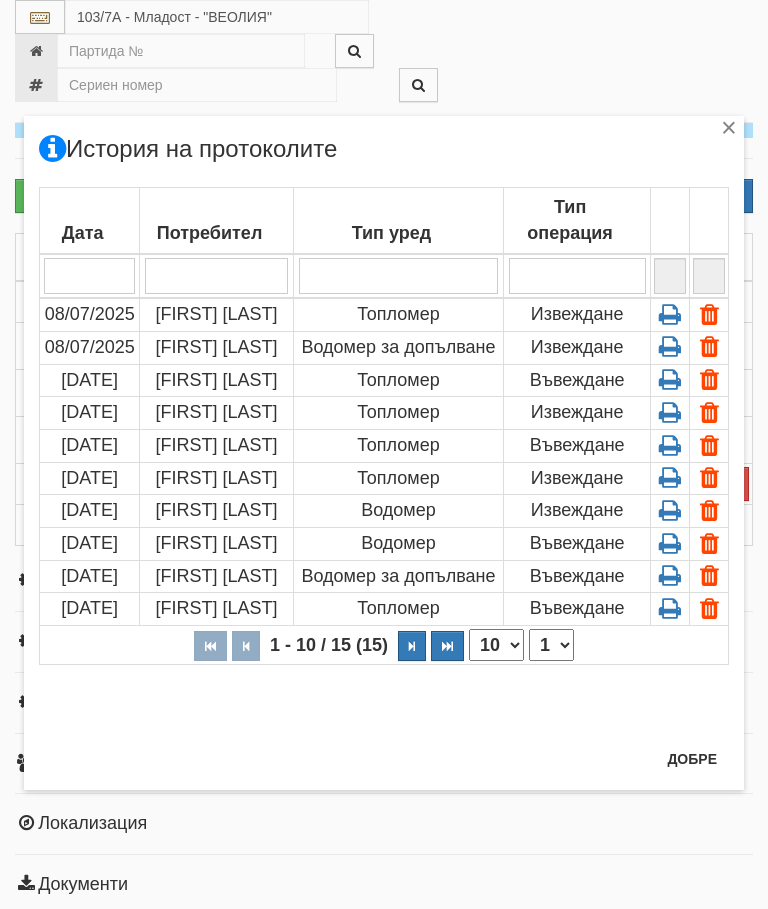 click on "Добре" at bounding box center [692, 759] 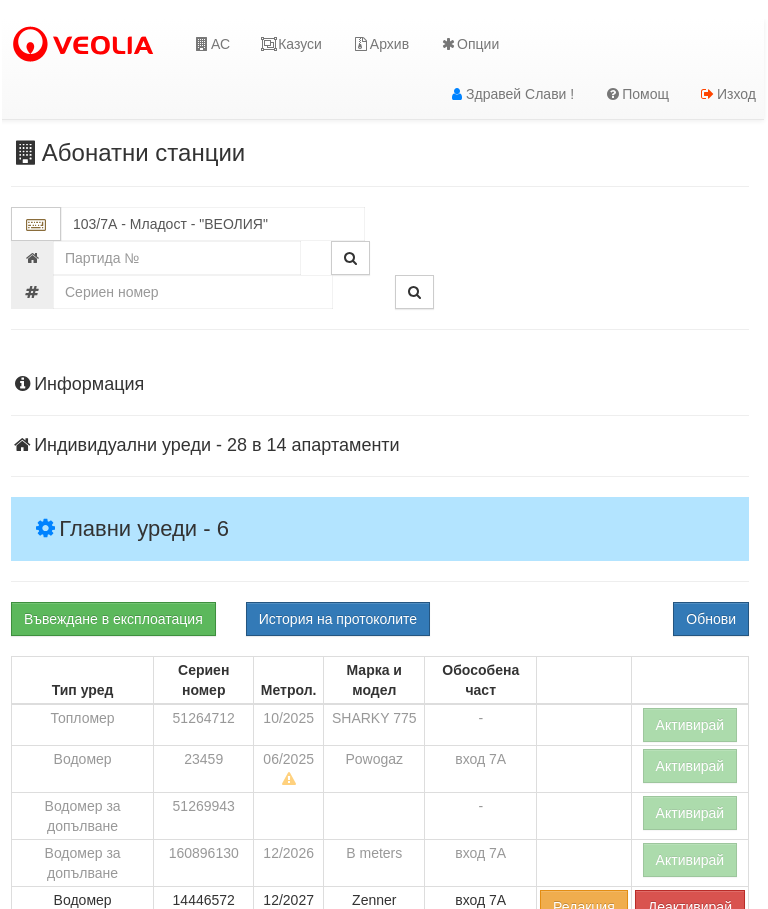 scroll, scrollTop: 0, scrollLeft: 0, axis: both 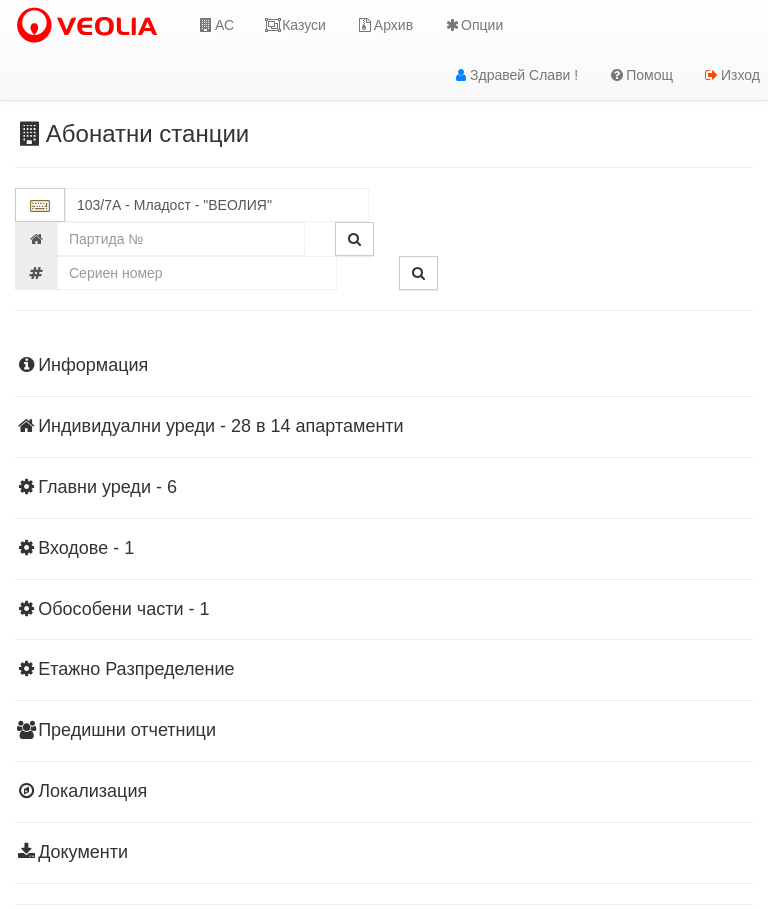 click on "Казуси" at bounding box center (295, 25) 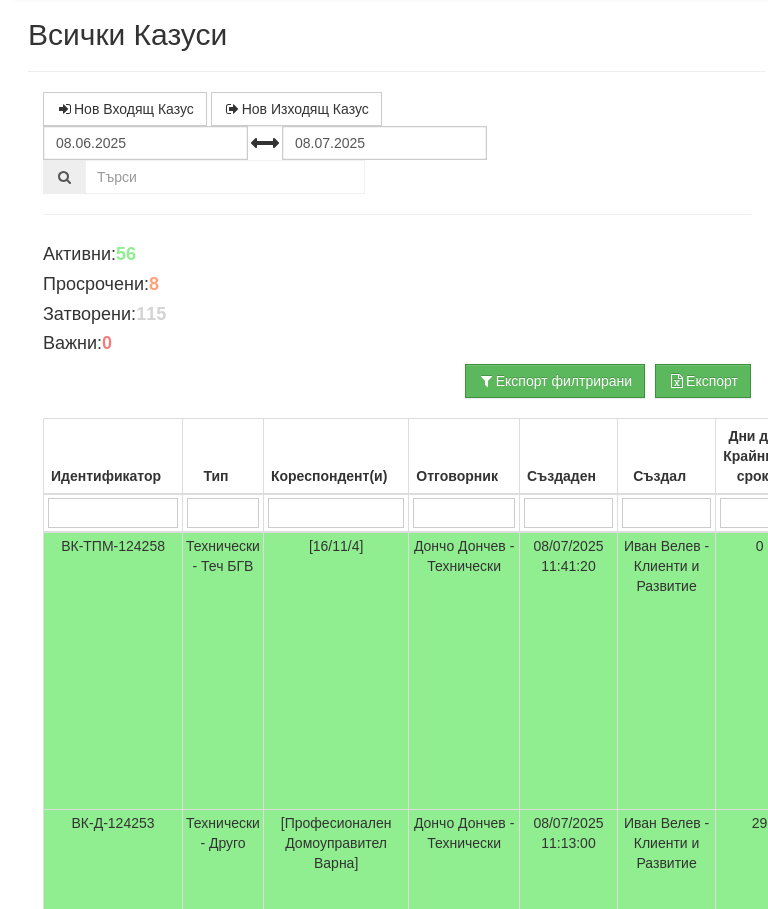 scroll, scrollTop: 0, scrollLeft: 0, axis: both 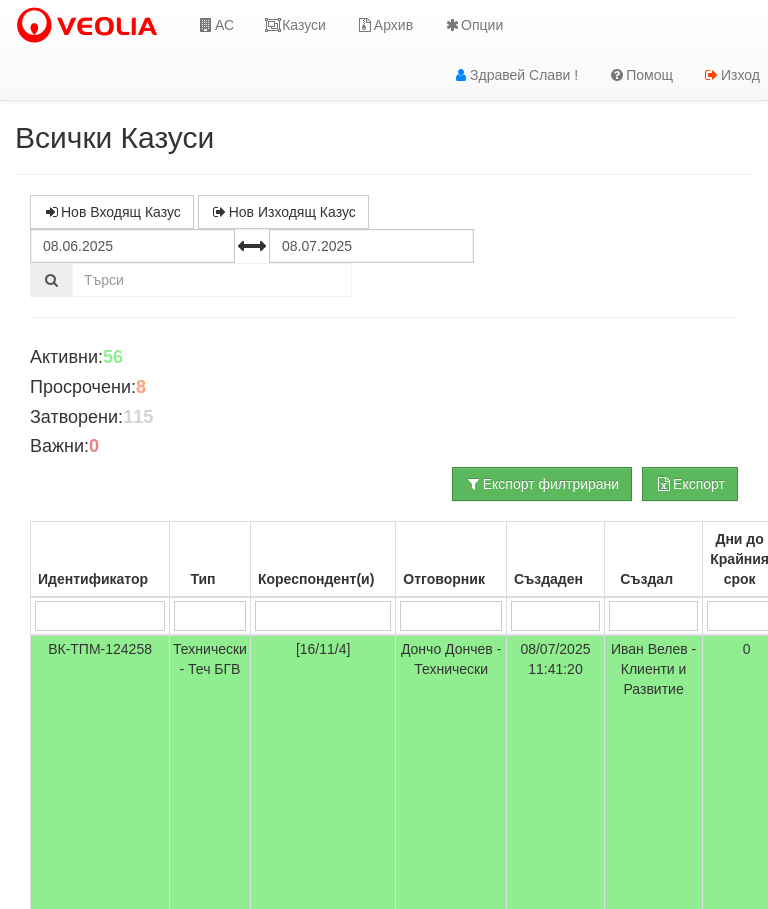 click on "АС" at bounding box center (215, 25) 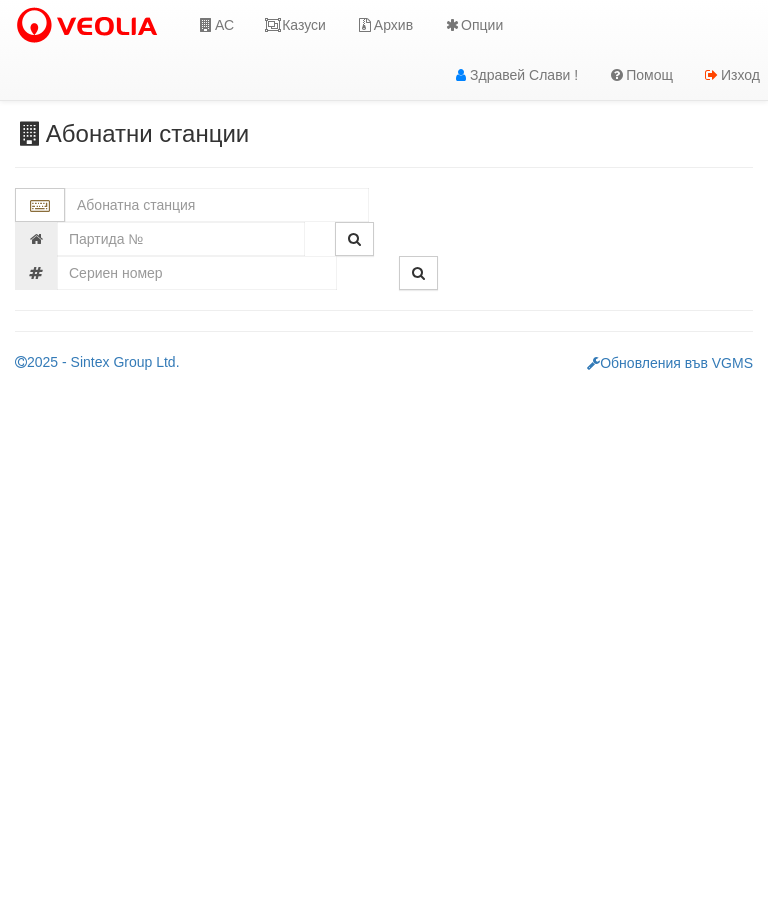 scroll, scrollTop: 0, scrollLeft: 0, axis: both 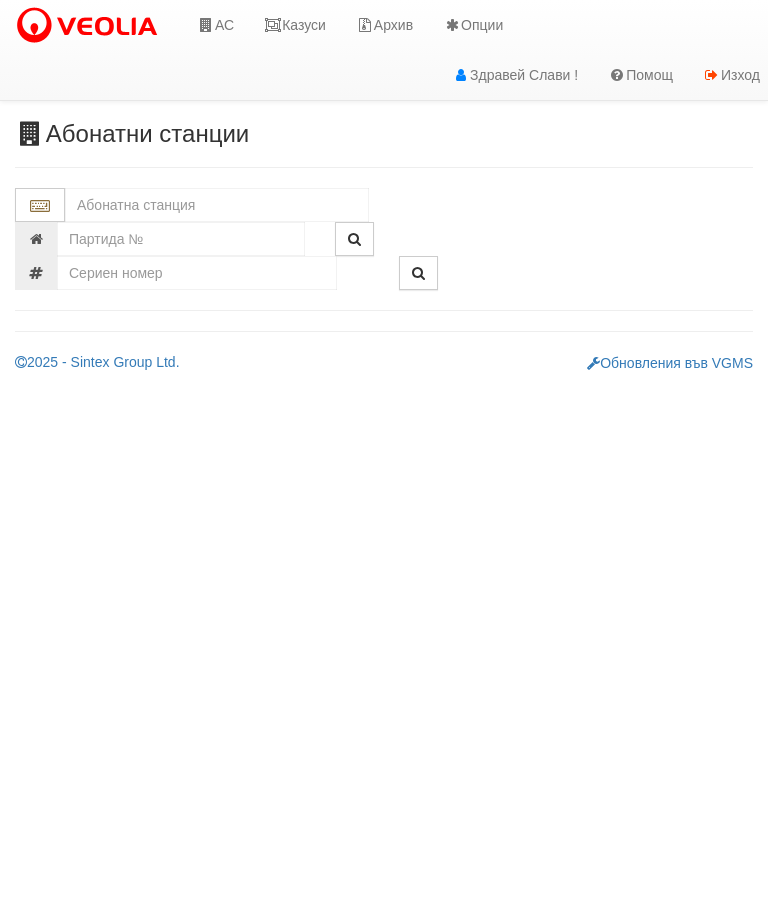 click at bounding box center [217, 205] 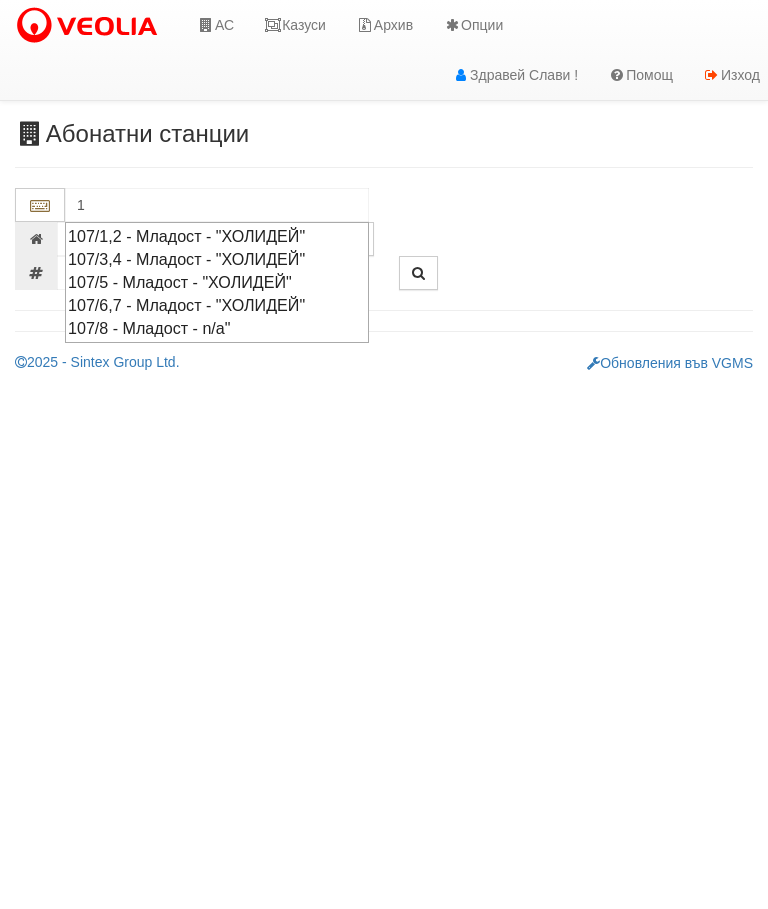 type on "10" 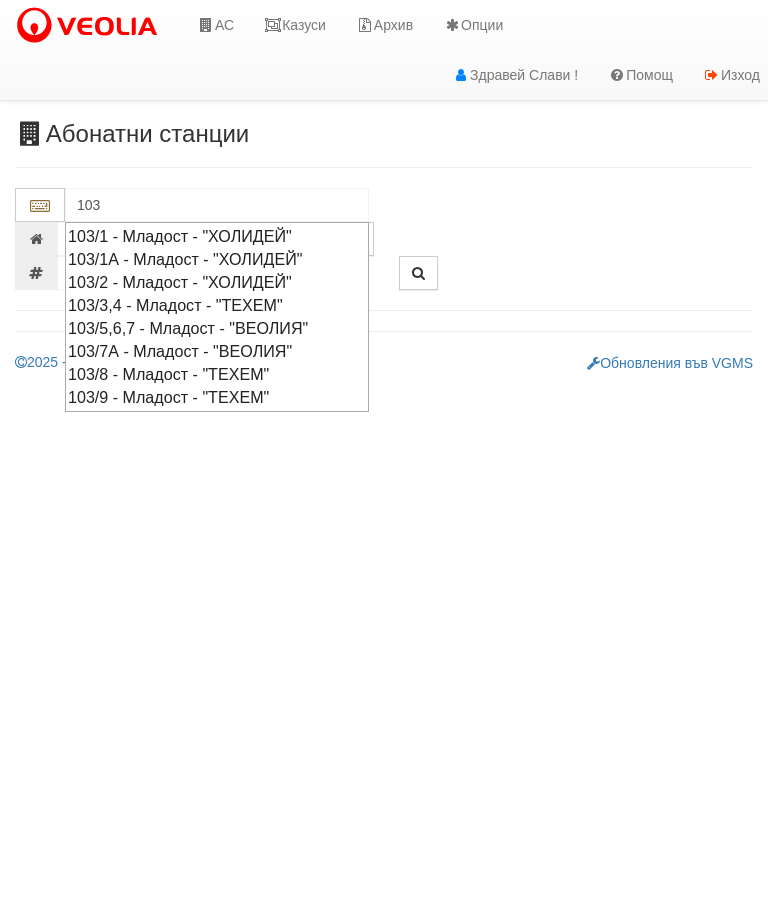 click on "103/7А - Младост - "ВЕОЛИЯ"" at bounding box center [217, 351] 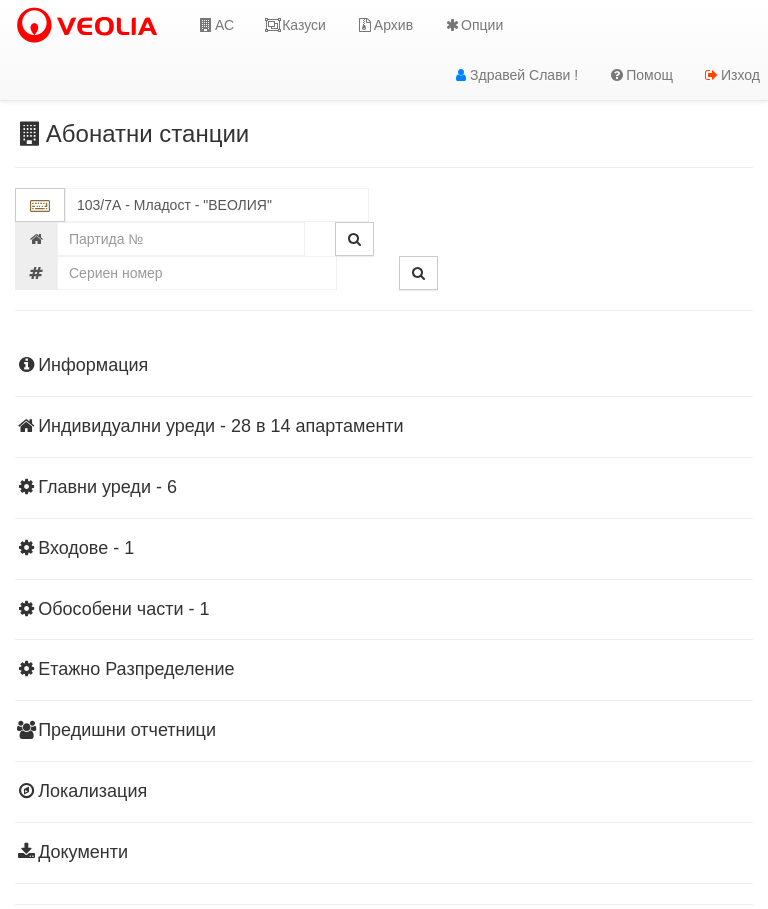 click on "Информация
Параметри
Брой Апартаменти:
14
Ползватели 05/2025
21  %
0  % 30" at bounding box center [384, 607] 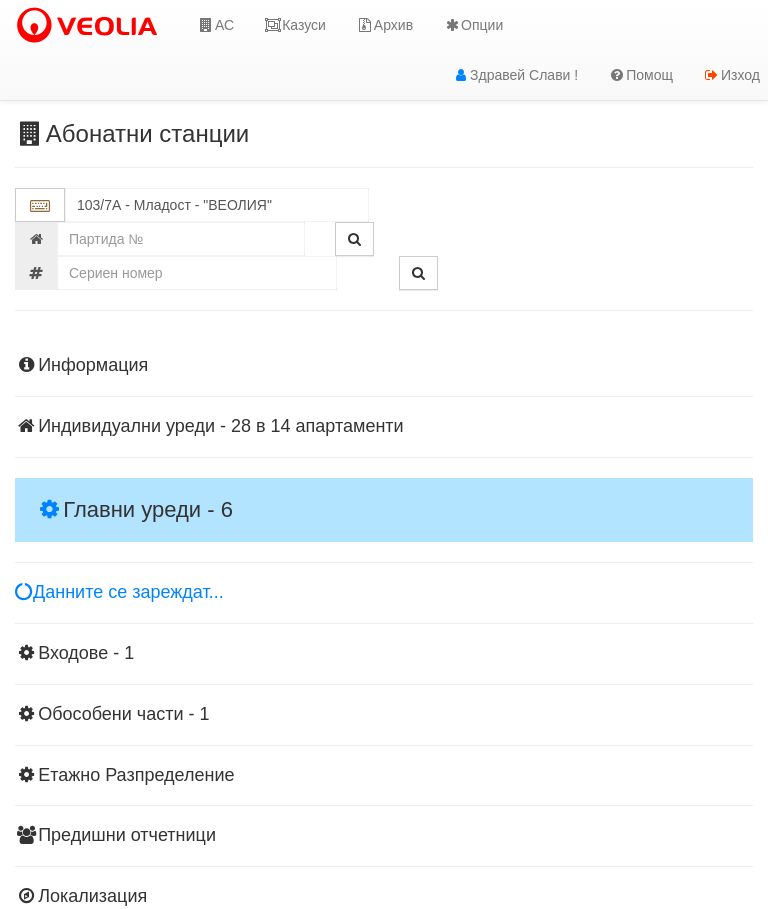 click on "Главни уреди - 6" at bounding box center (384, 510) 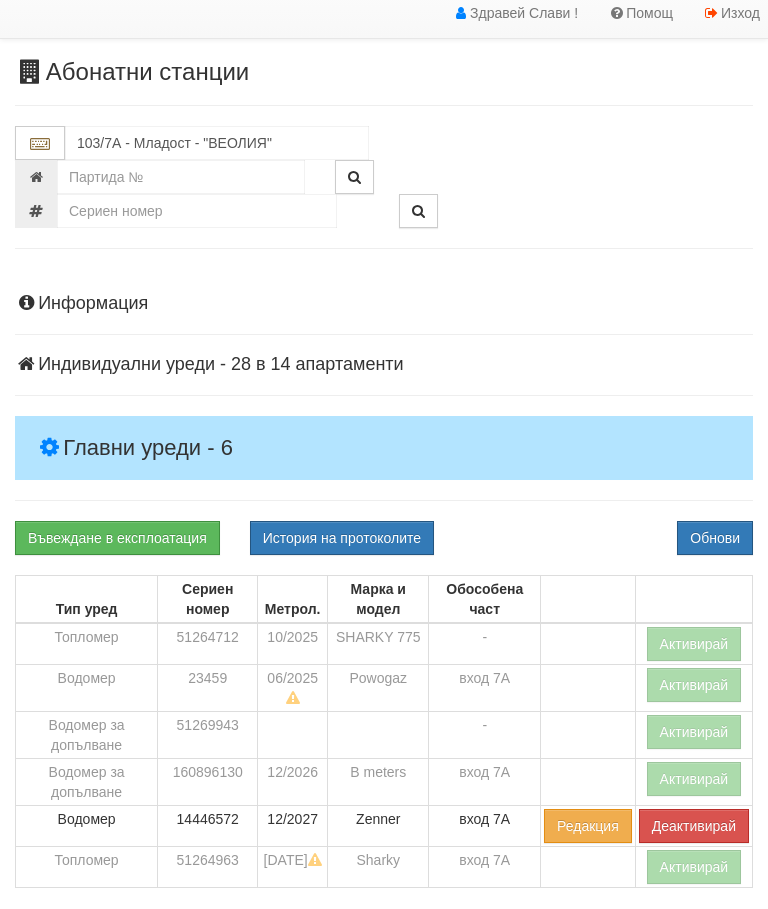scroll, scrollTop: 60, scrollLeft: 0, axis: vertical 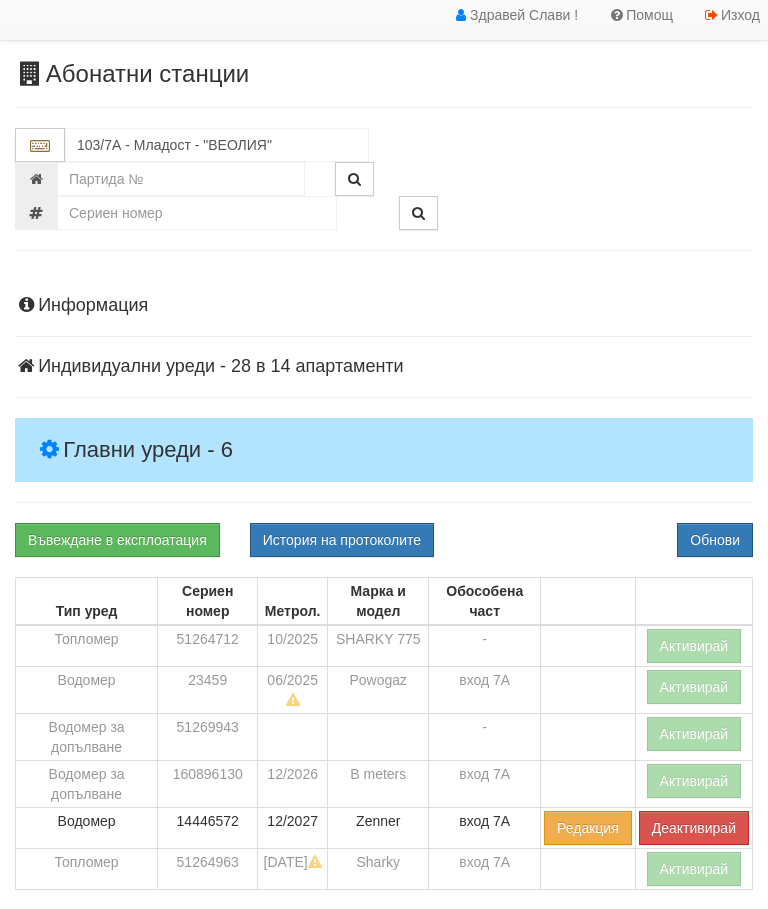 click on "История на протоколите" at bounding box center [342, 540] 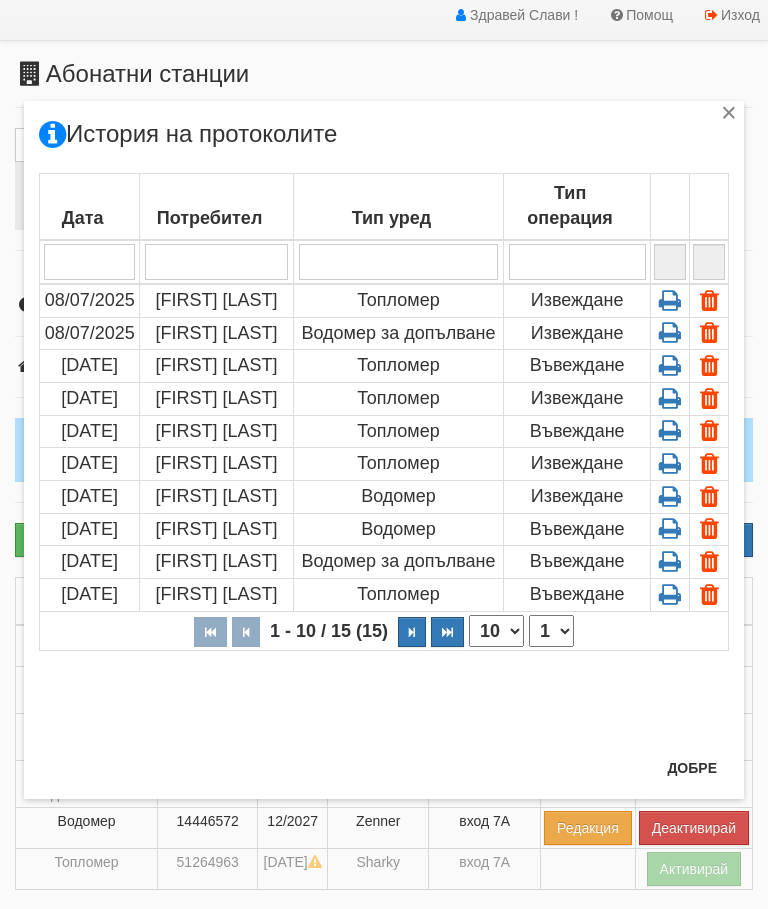 click on "×" at bounding box center [729, 116] 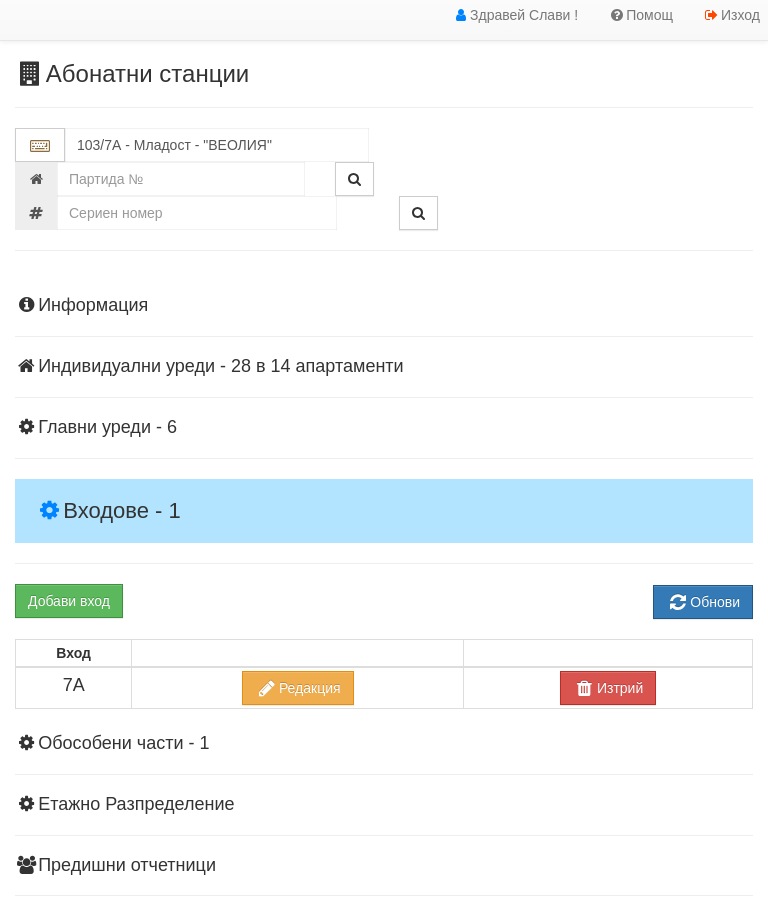 click on "Главни уреди - 6" at bounding box center [384, 428] 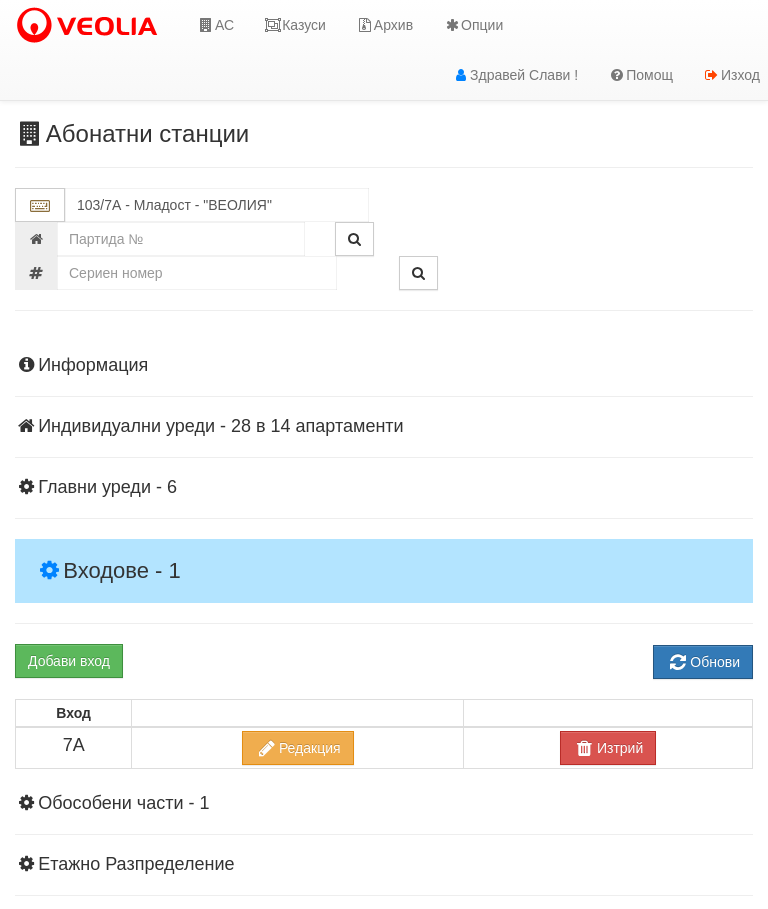 click on "Казуси" at bounding box center (295, 25) 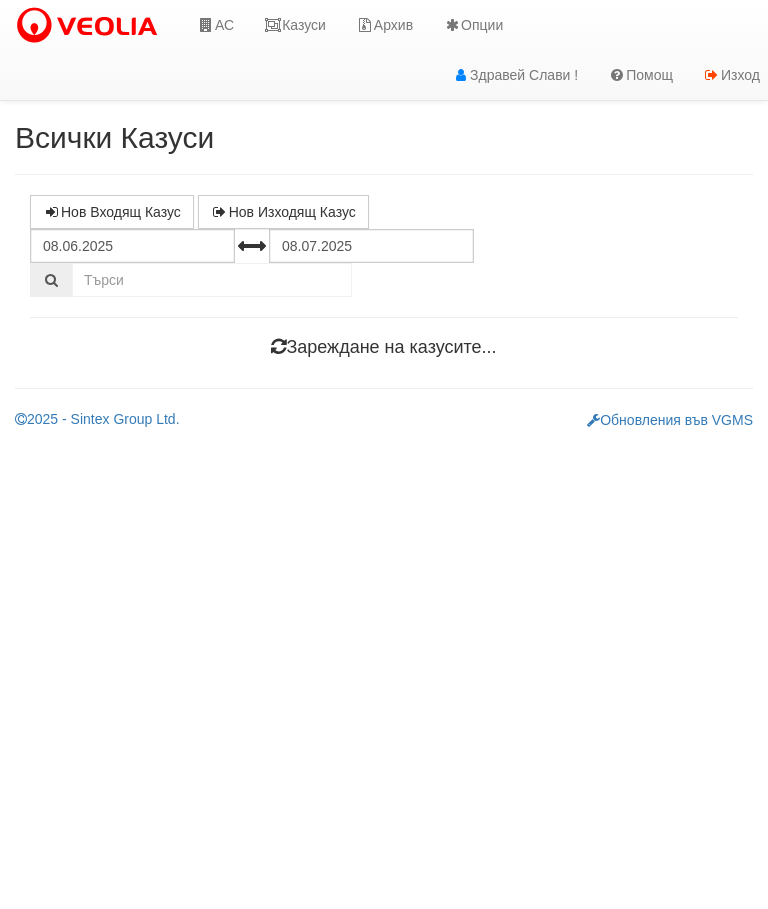scroll, scrollTop: 0, scrollLeft: 0, axis: both 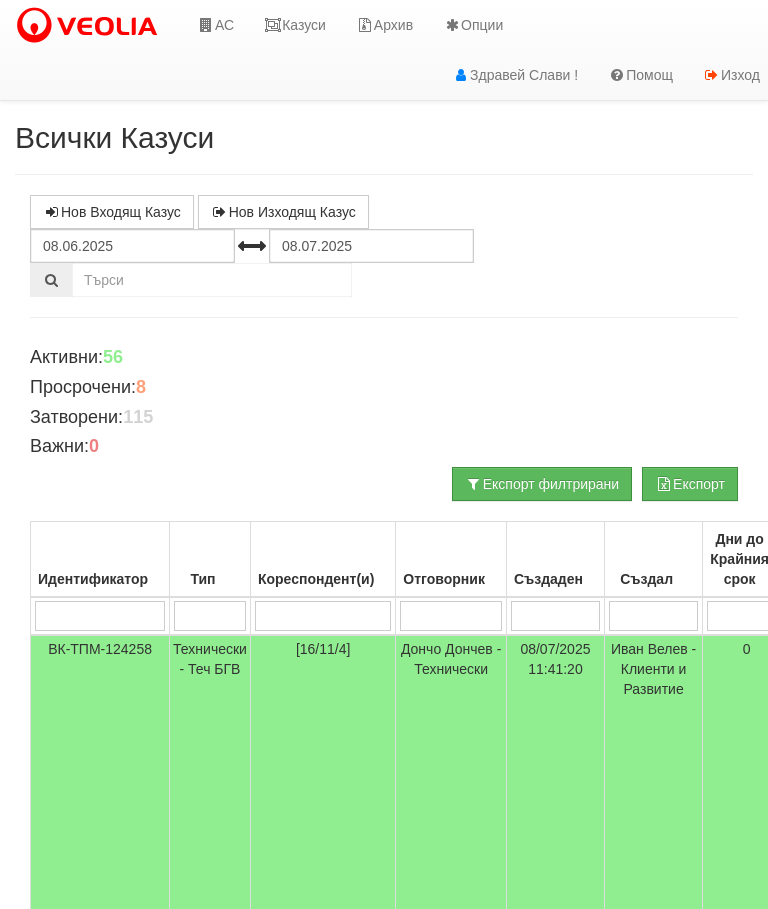click at bounding box center [99, 616] 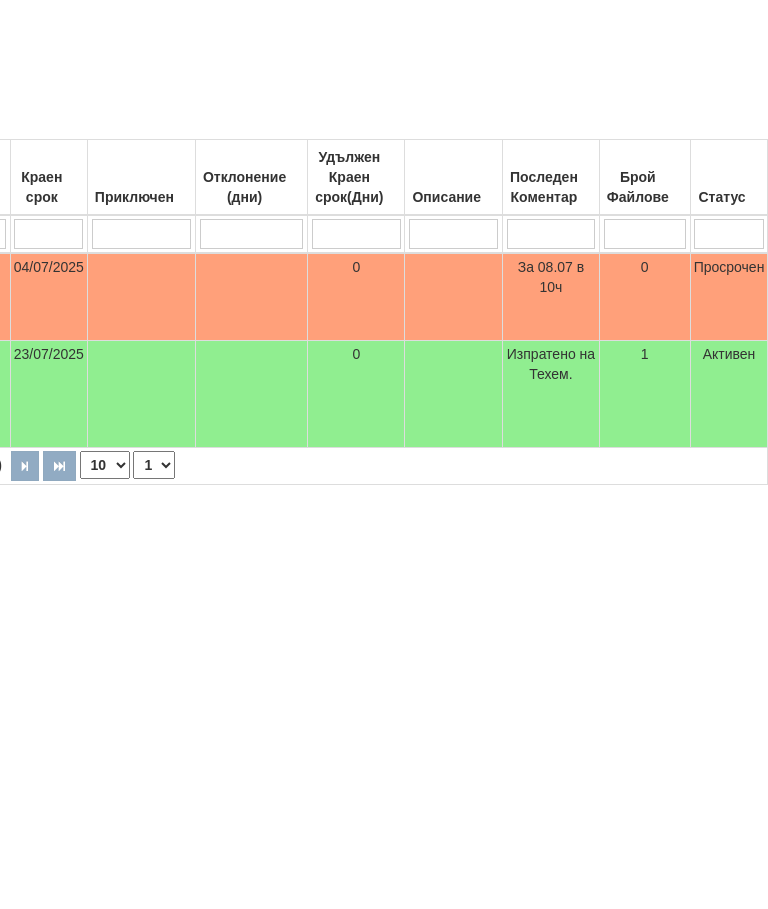 scroll, scrollTop: 46, scrollLeft: 0, axis: vertical 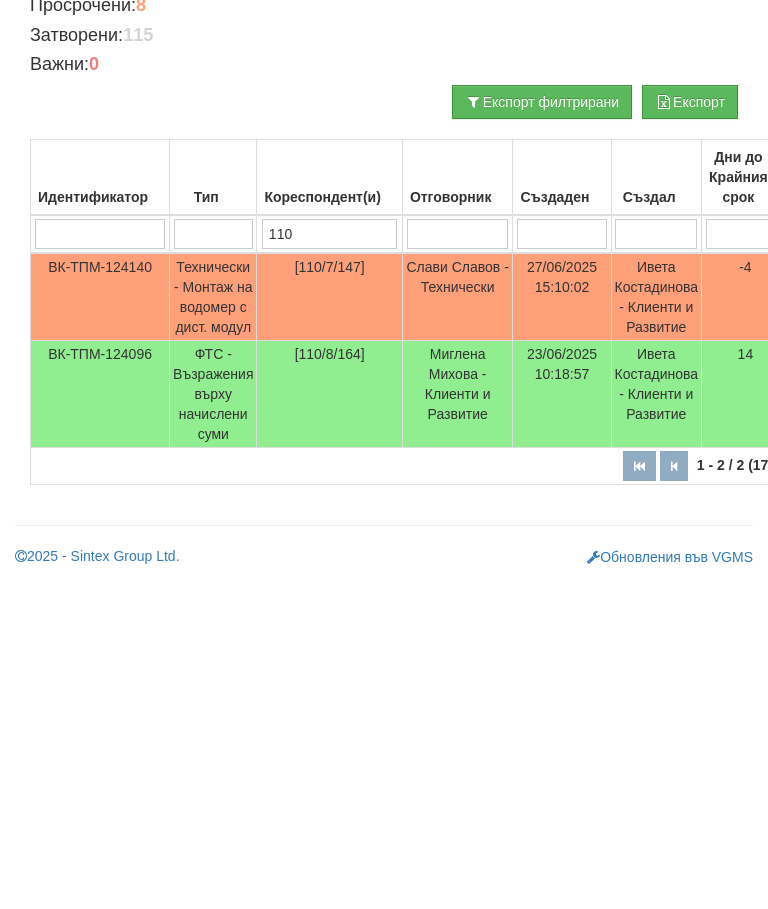 type on "110" 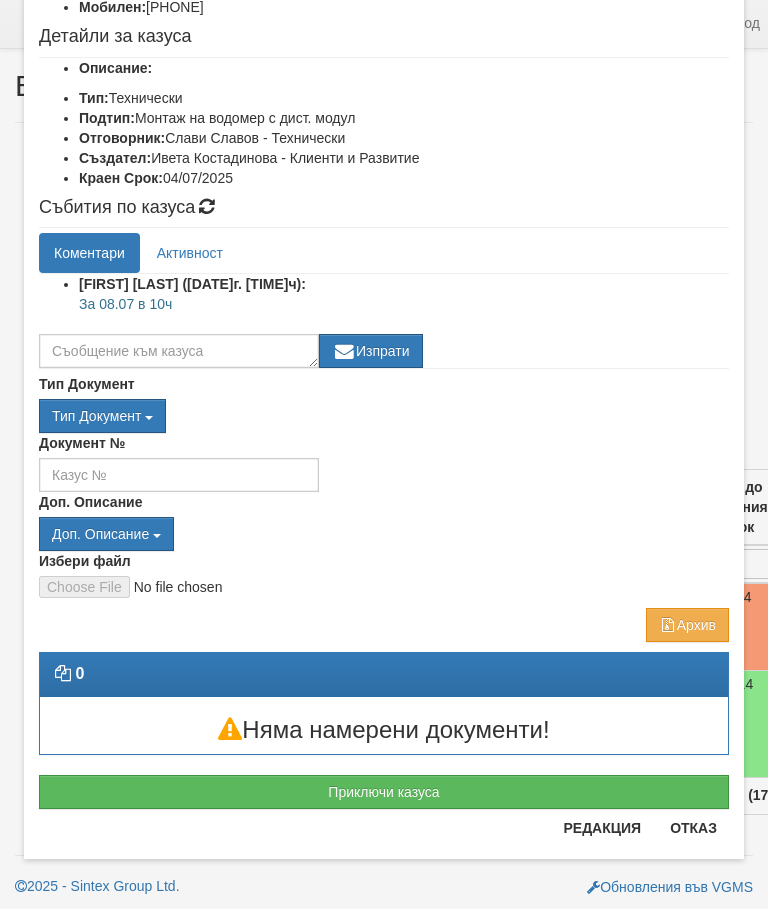 click on "Приключи казуса" at bounding box center (384, 792) 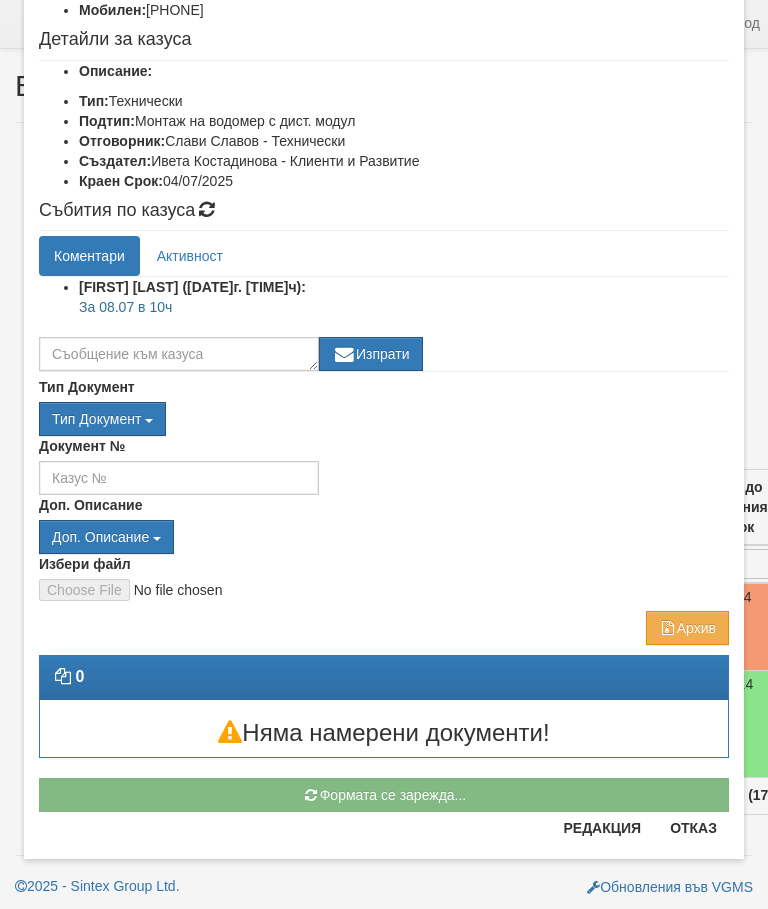 scroll, scrollTop: 228, scrollLeft: 0, axis: vertical 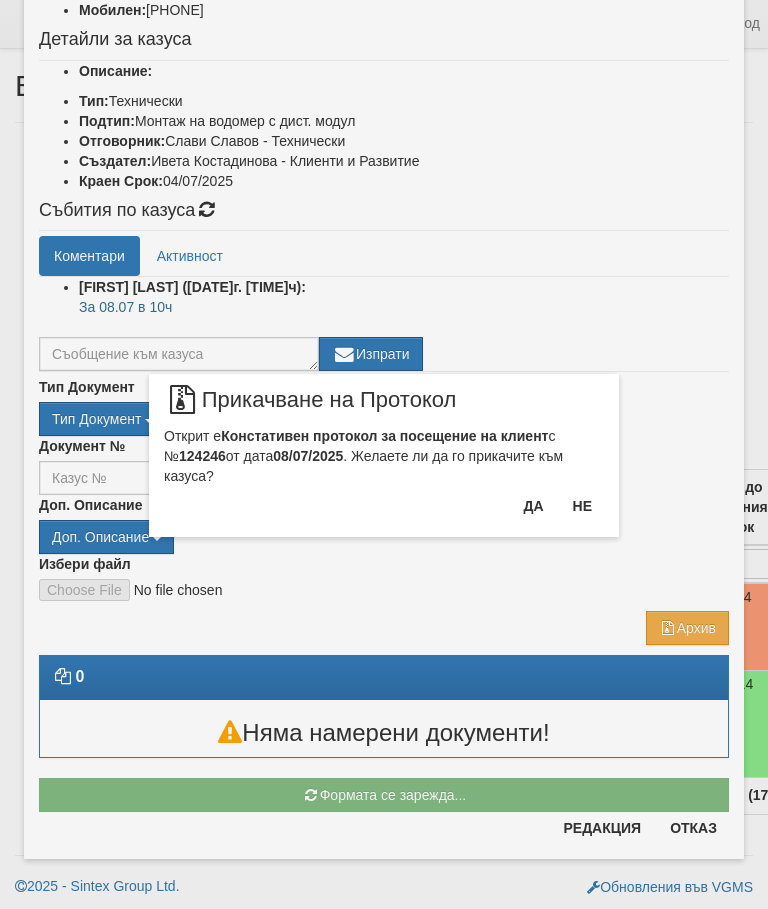 click on "Да" at bounding box center (533, 506) 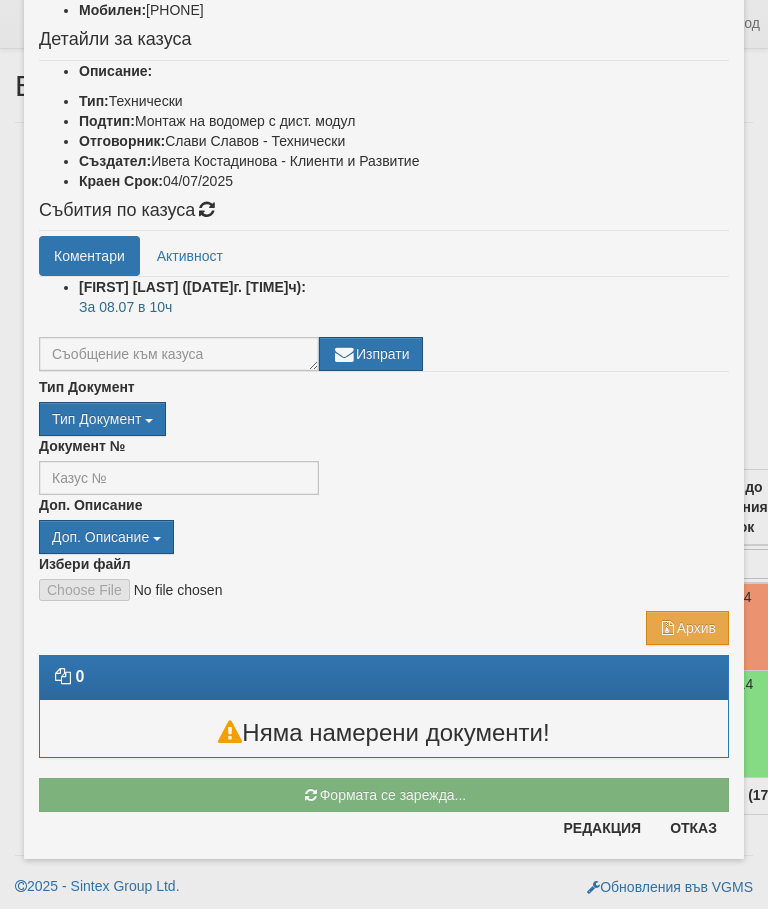 scroll, scrollTop: 50, scrollLeft: 0, axis: vertical 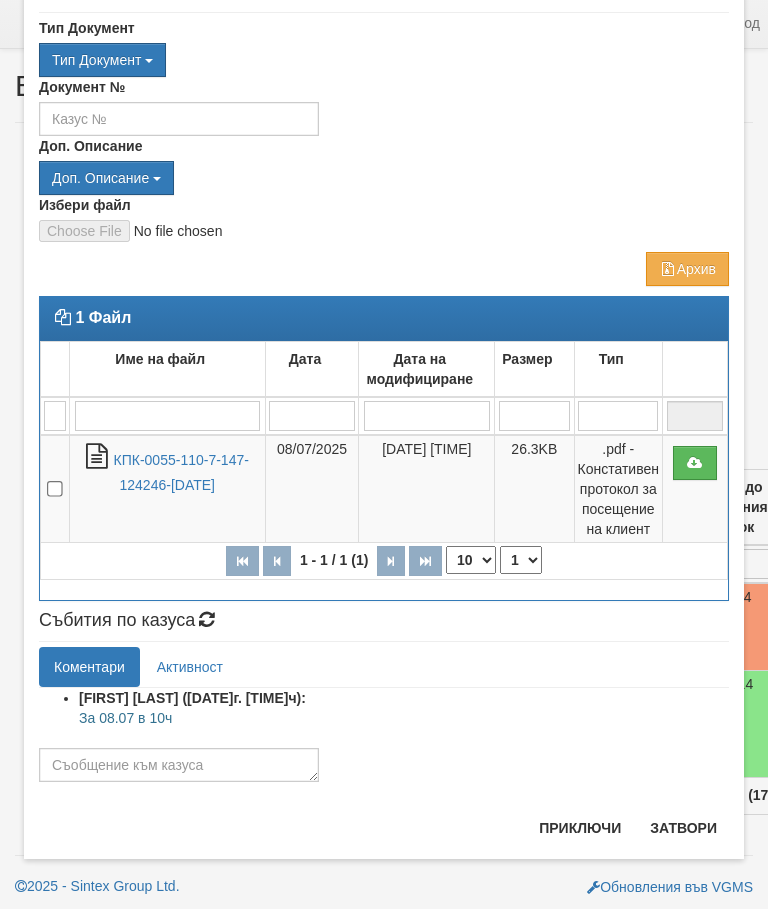 click on "×    Приключване на казус  ВК-ТПМ-124140
Тип Документ
Тип Документ
П
М
ЗСП
ОК
СМПТ
КПК
ППО
КПА
ППА" at bounding box center [384, 454] 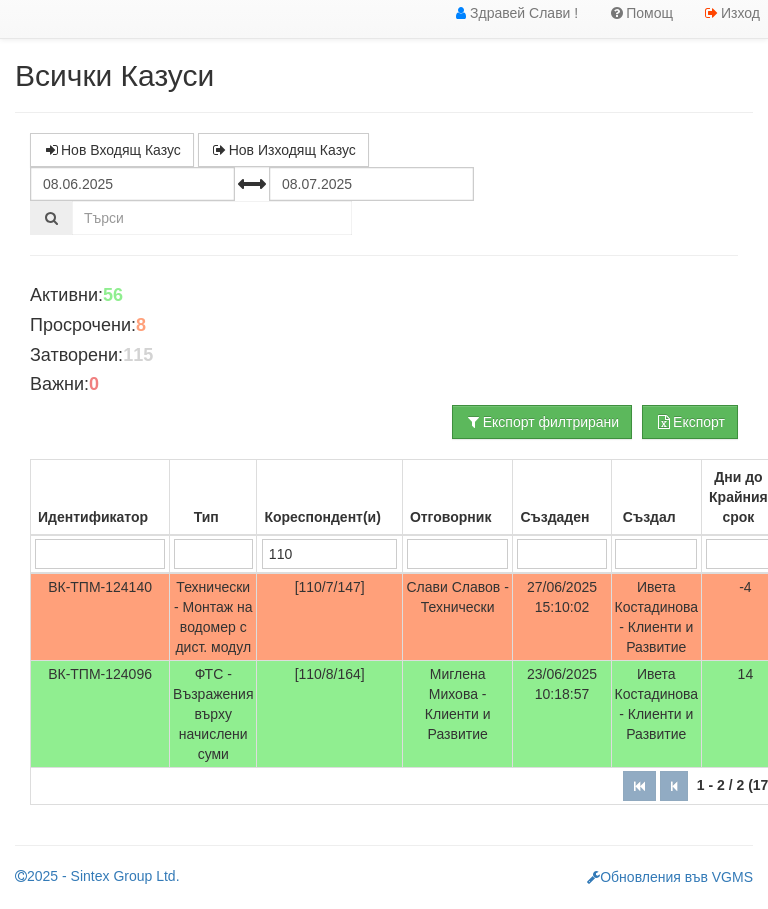 scroll, scrollTop: 0, scrollLeft: 0, axis: both 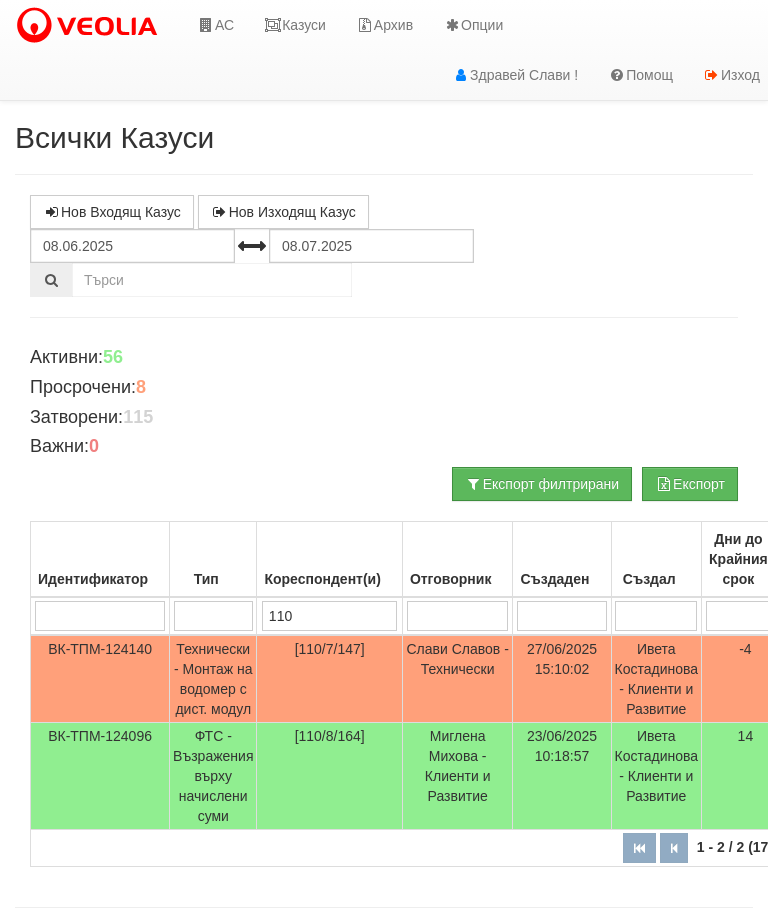 click on "Технически - Монтаж на водомер с дист. модул" at bounding box center [213, 679] 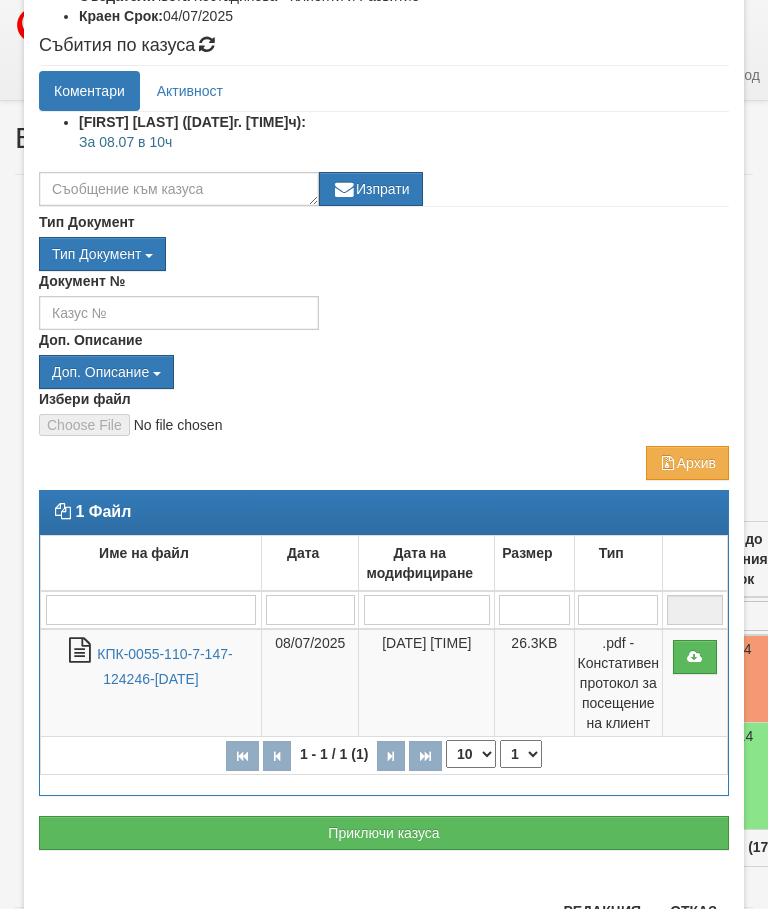 scroll, scrollTop: 410, scrollLeft: 0, axis: vertical 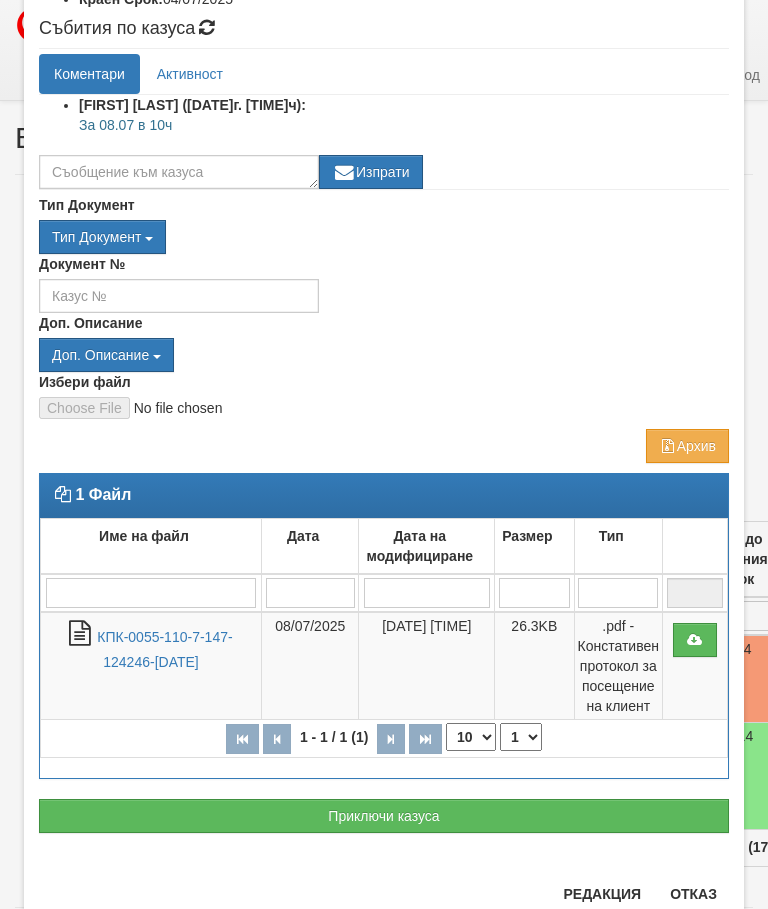 click on "Приключи казуса" at bounding box center (384, 816) 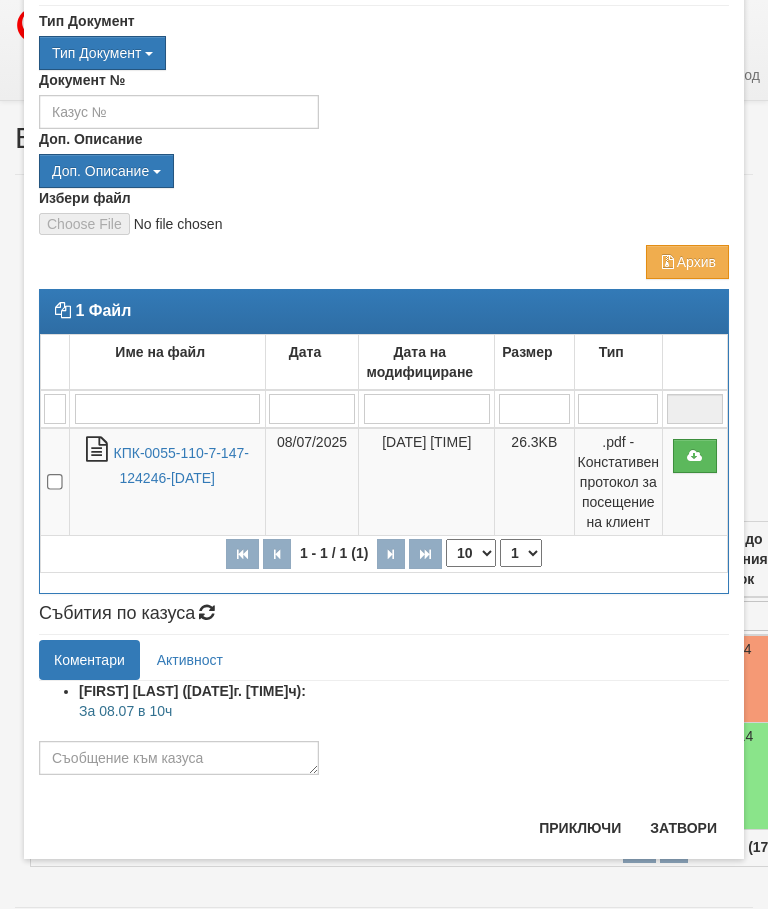 scroll, scrollTop: 97, scrollLeft: 0, axis: vertical 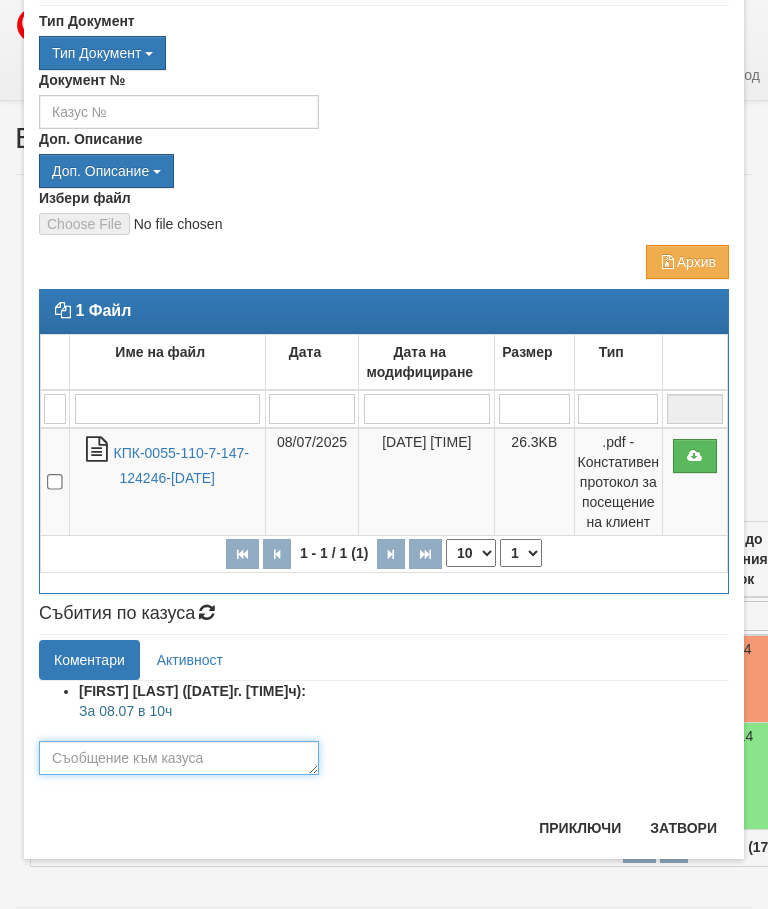 click at bounding box center (179, 758) 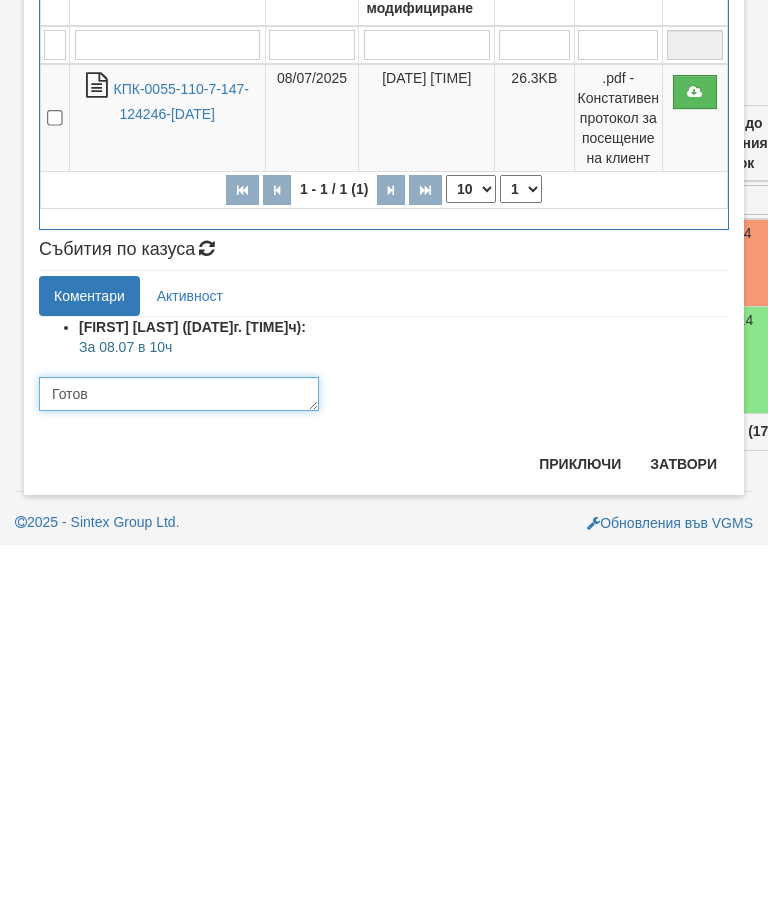 type on "Готов" 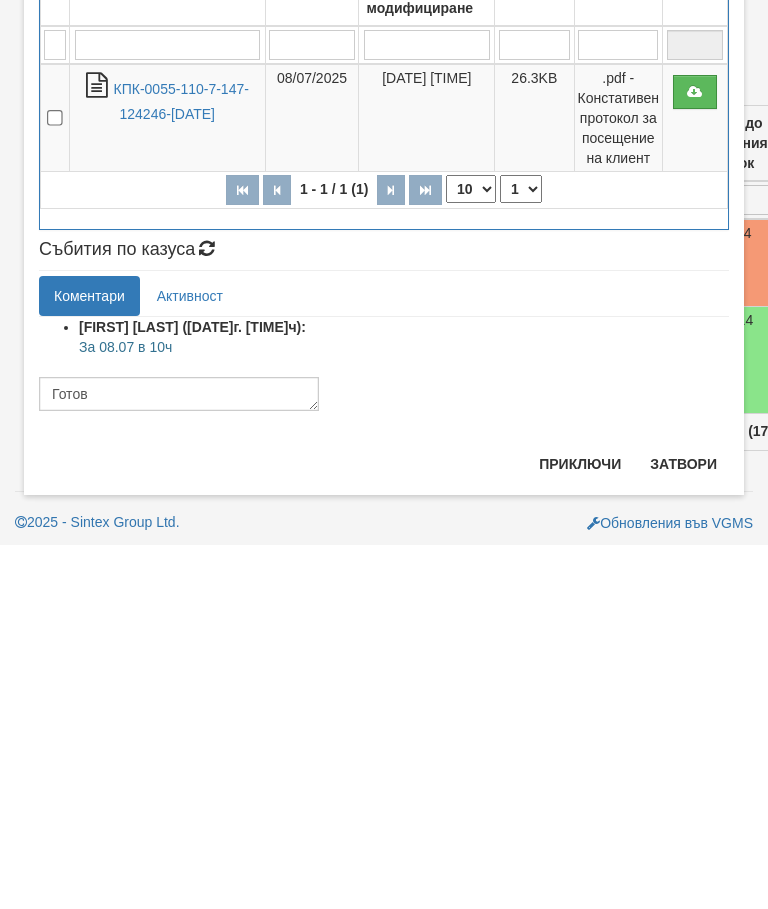 click on "Приключи" at bounding box center (580, 828) 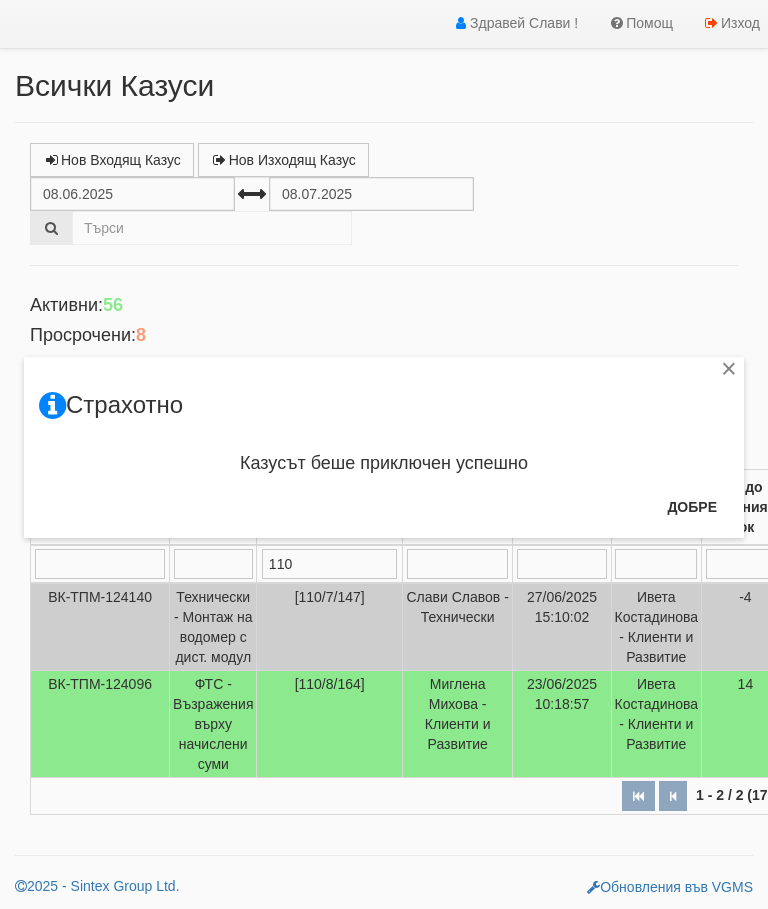 click on "Добре" at bounding box center [692, 507] 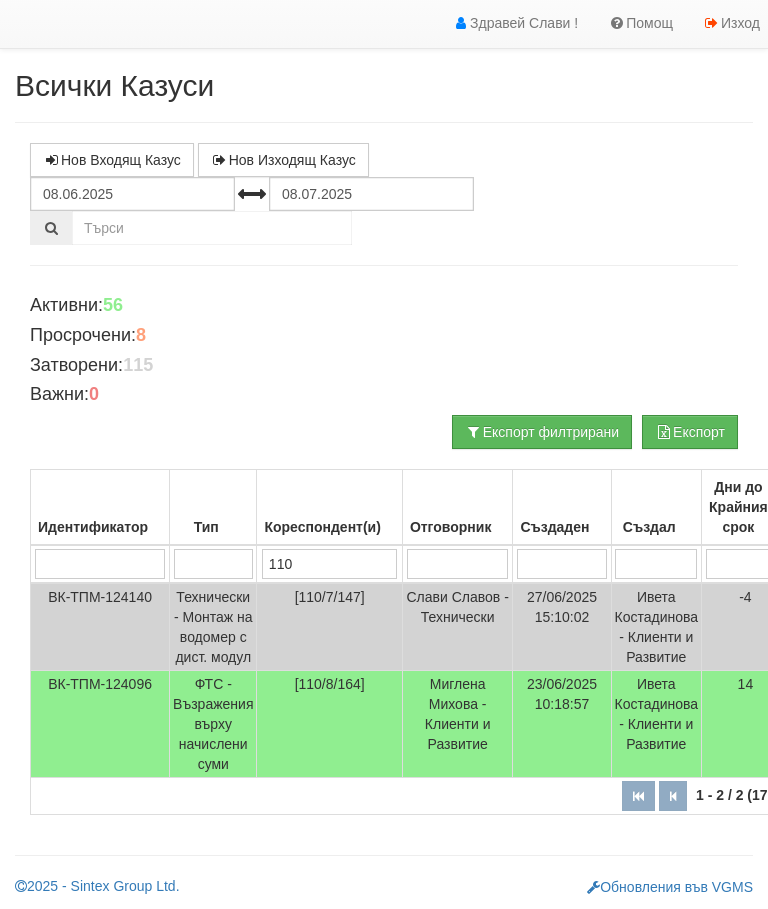 click on "110" at bounding box center [99, 564] 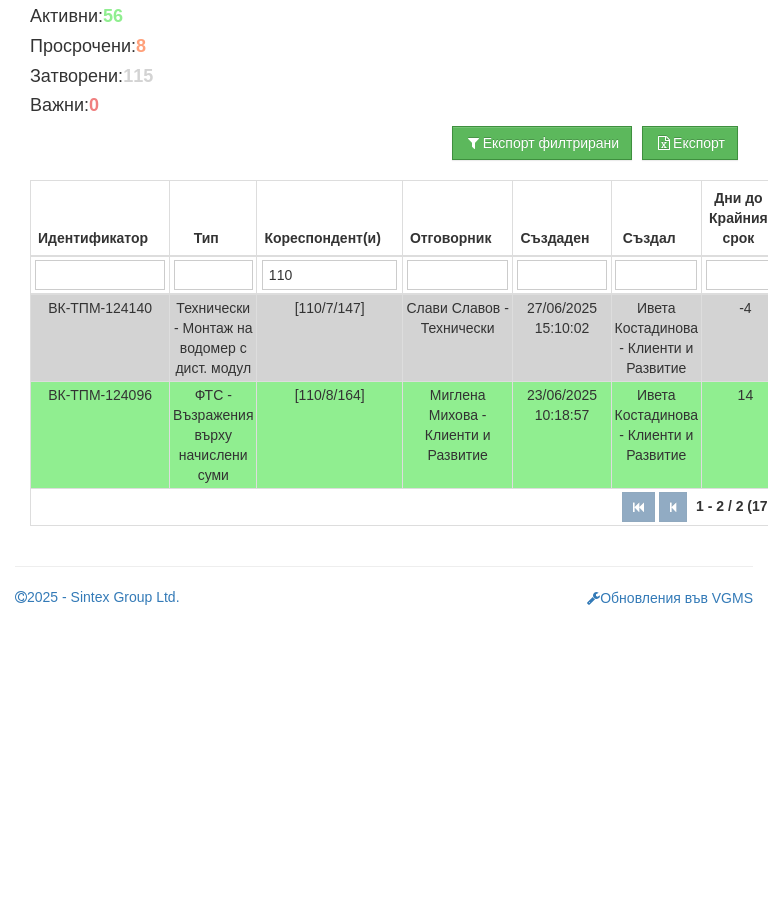 type on "11" 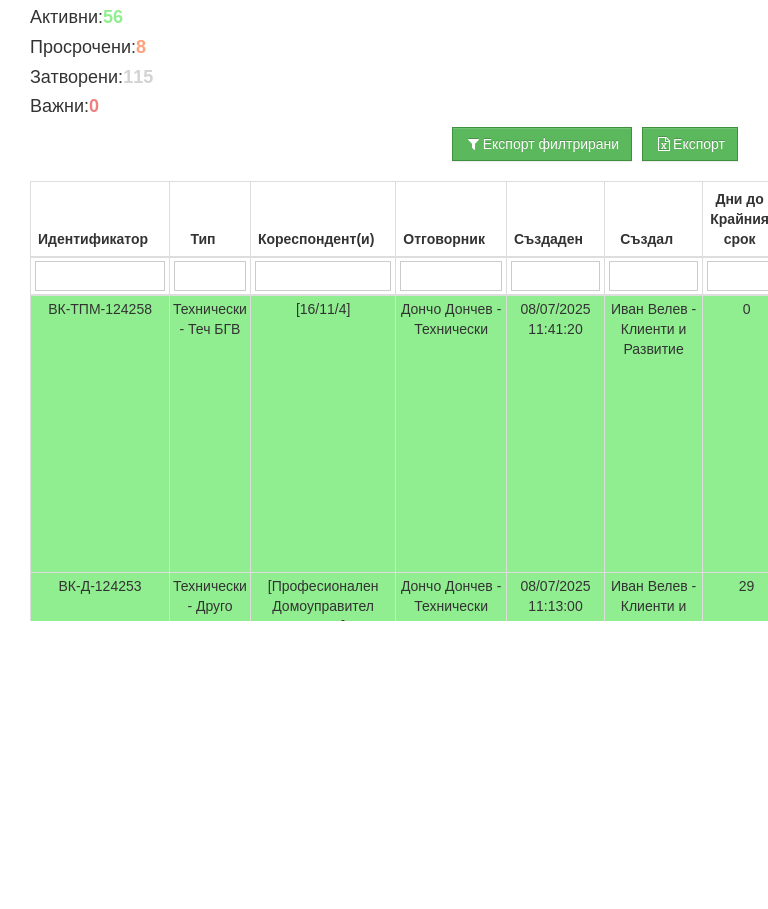 type 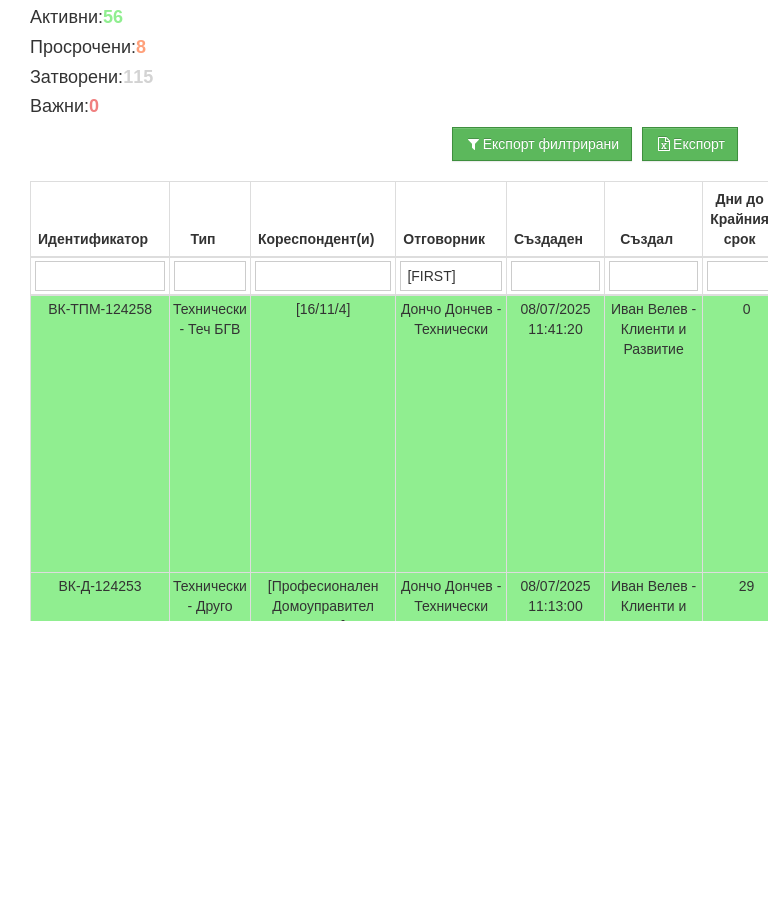 type on "Слави" 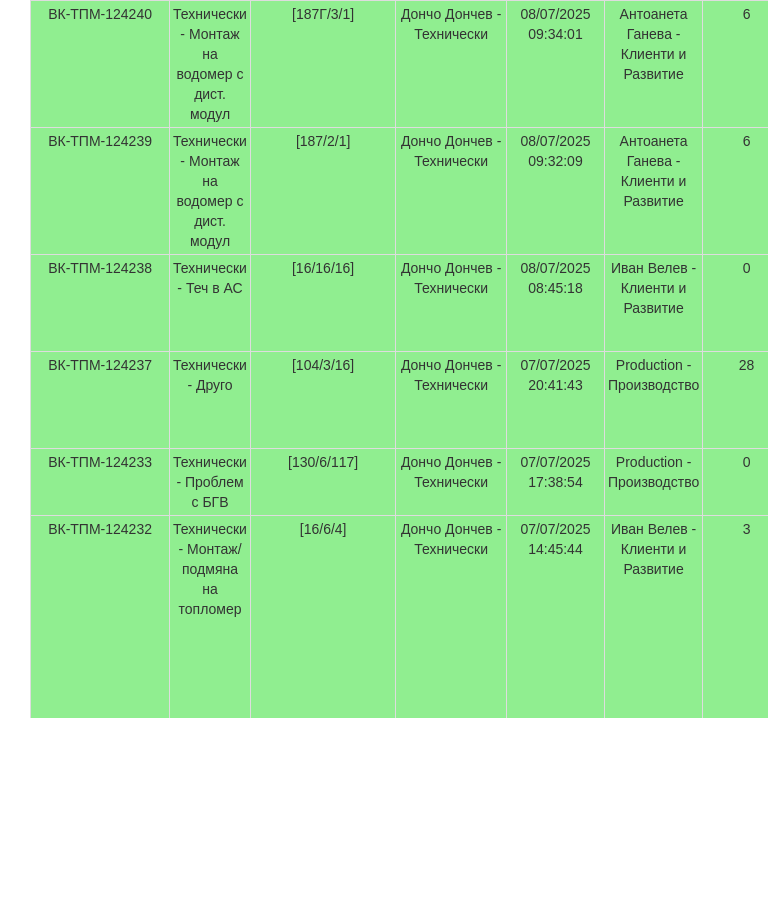 scroll, scrollTop: 1465, scrollLeft: 0, axis: vertical 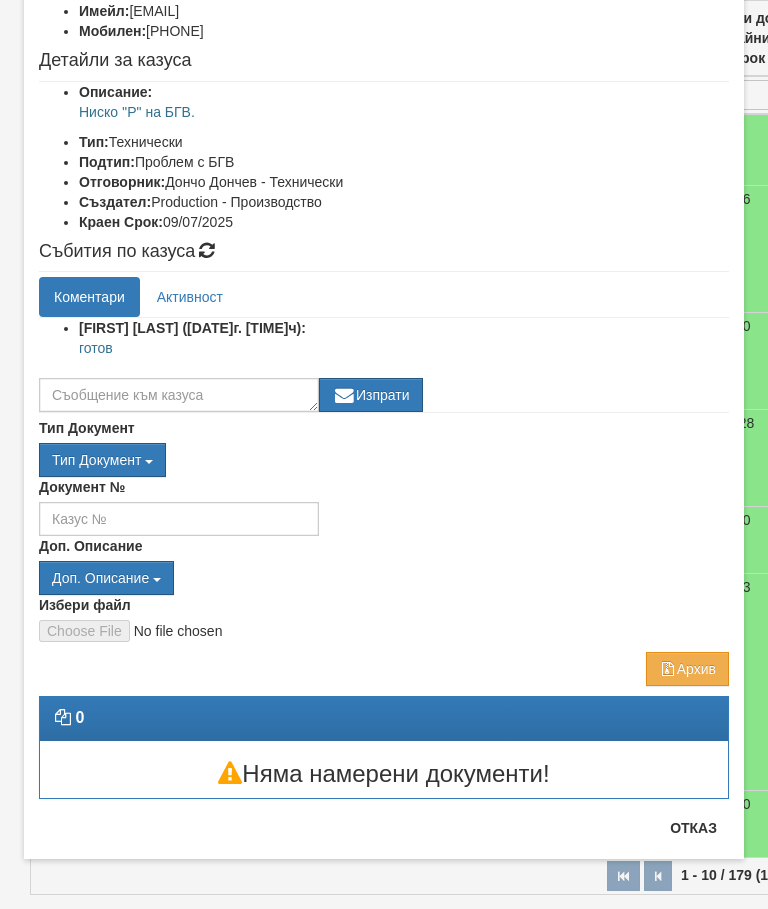 click on "Отказ" at bounding box center [693, 828] 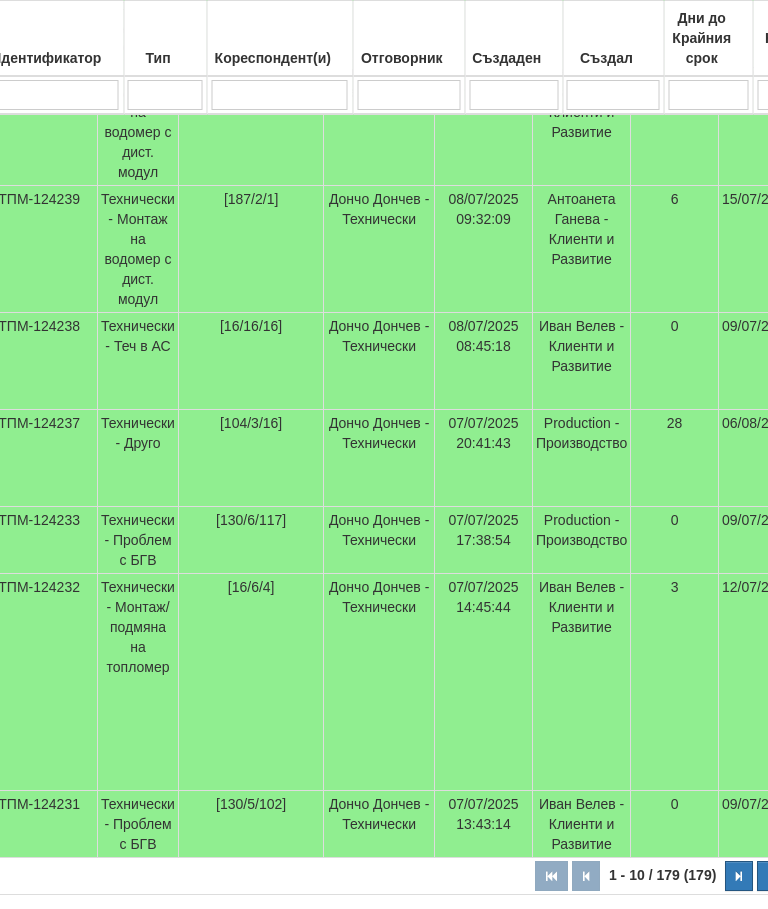 scroll, scrollTop: 1598, scrollLeft: 0, axis: vertical 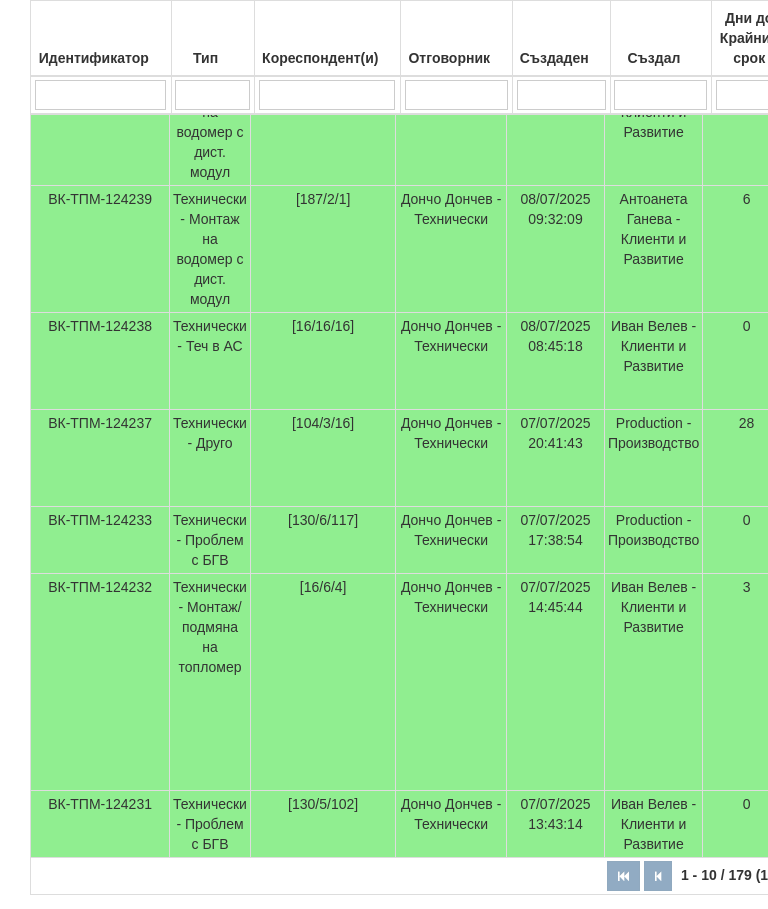 click on "Технически - Проблем с БГВ" at bounding box center (210, 824) 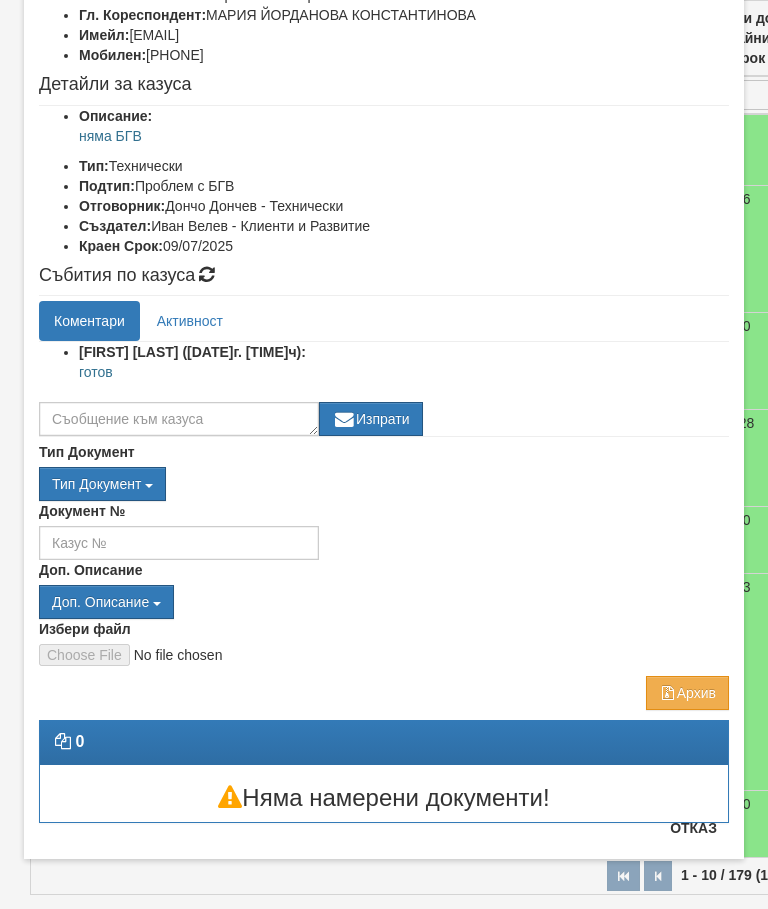 scroll, scrollTop: 183, scrollLeft: 0, axis: vertical 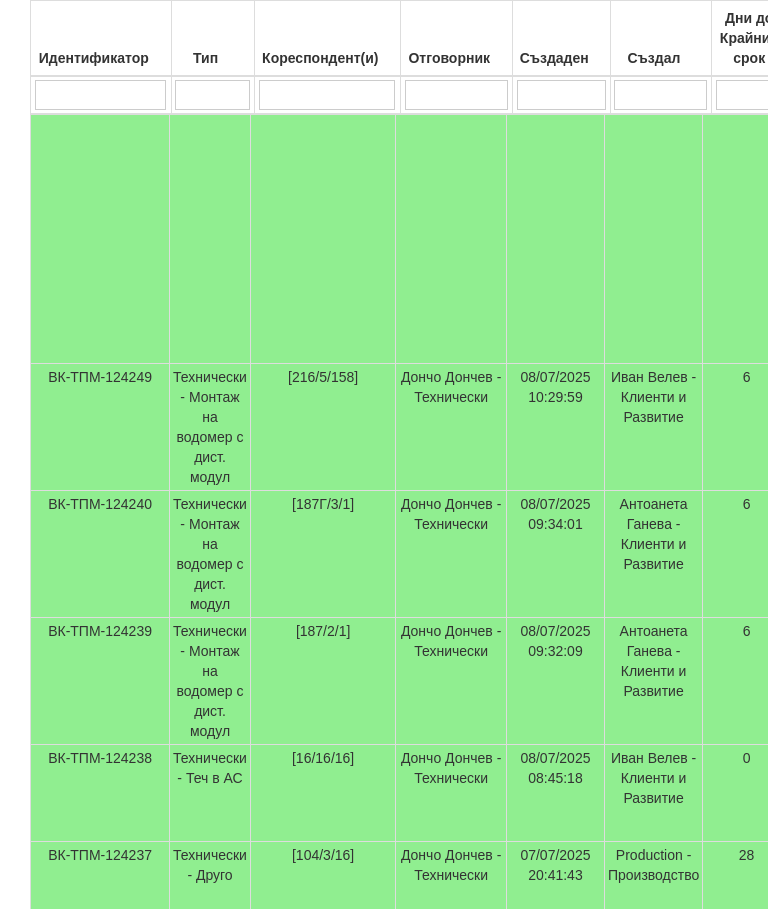 click on "Технически - Теч в АС" at bounding box center (210, 793) 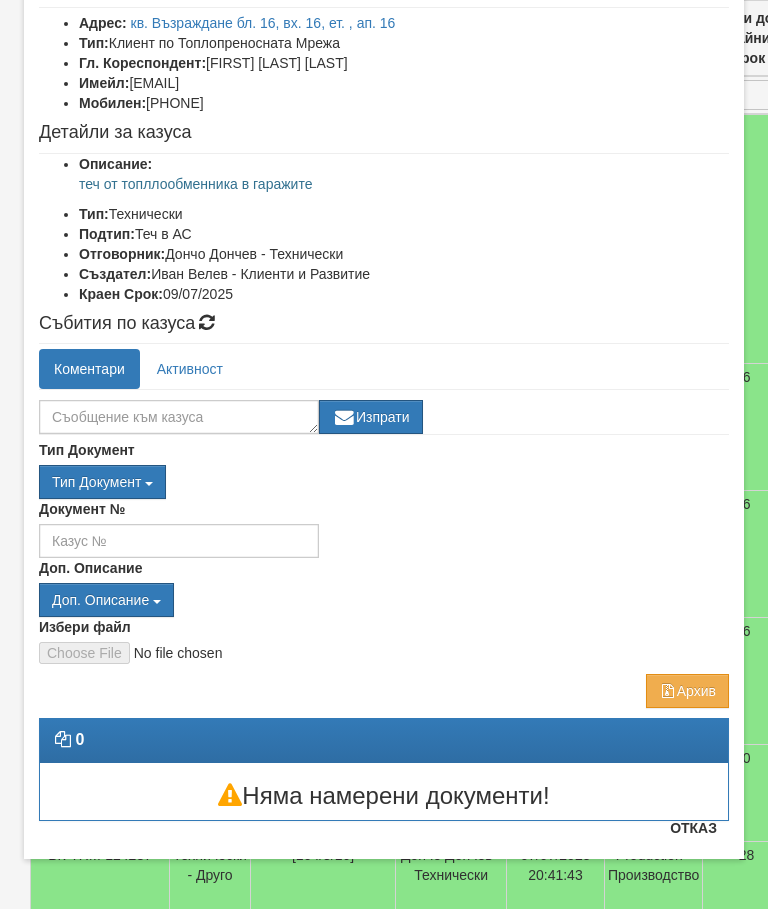 scroll, scrollTop: 135, scrollLeft: 0, axis: vertical 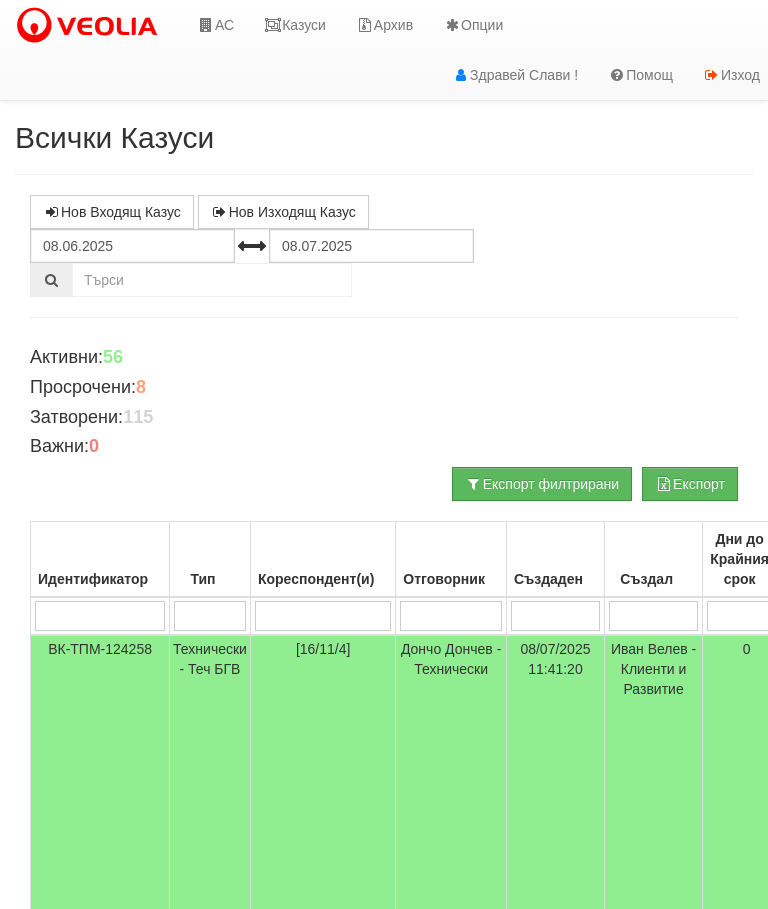 click on "Казуси" at bounding box center (295, 25) 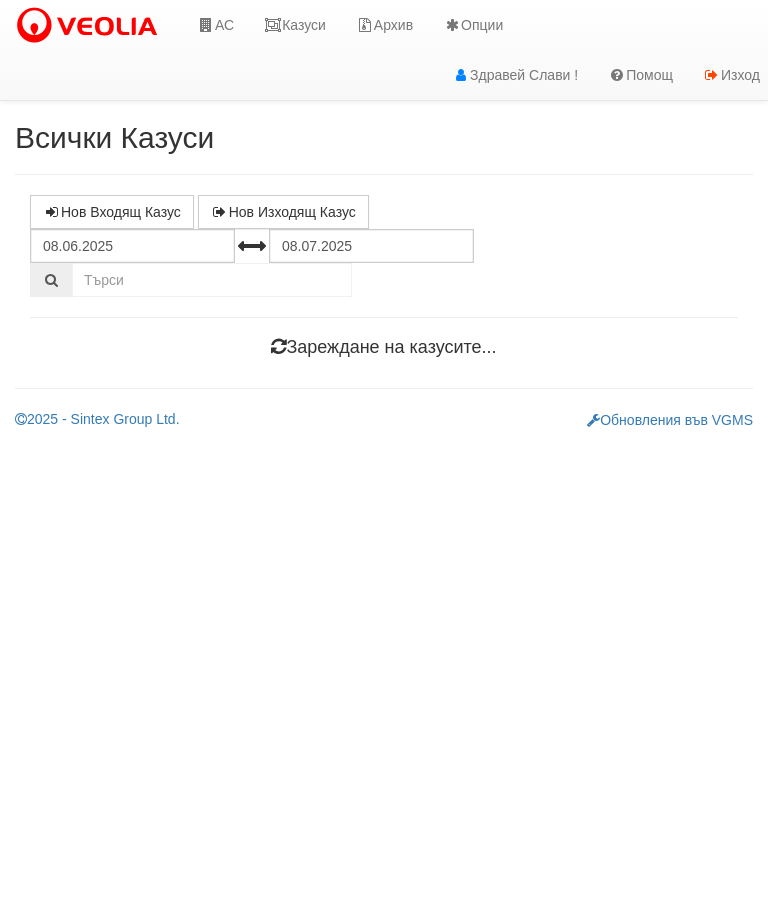 scroll, scrollTop: 0, scrollLeft: 0, axis: both 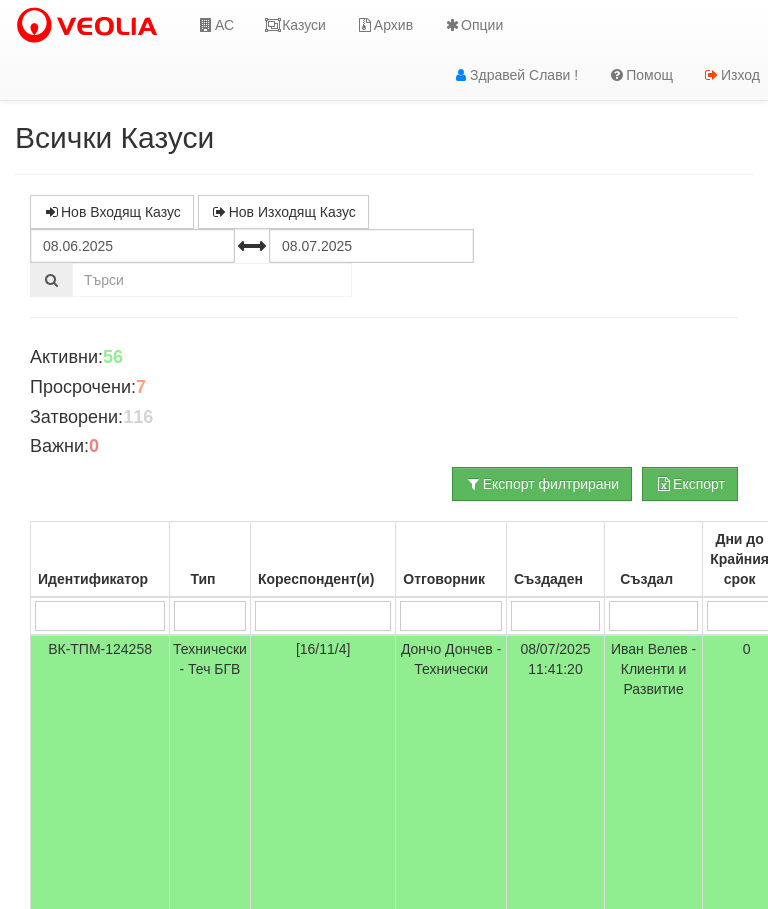 click on "АС" at bounding box center [215, 25] 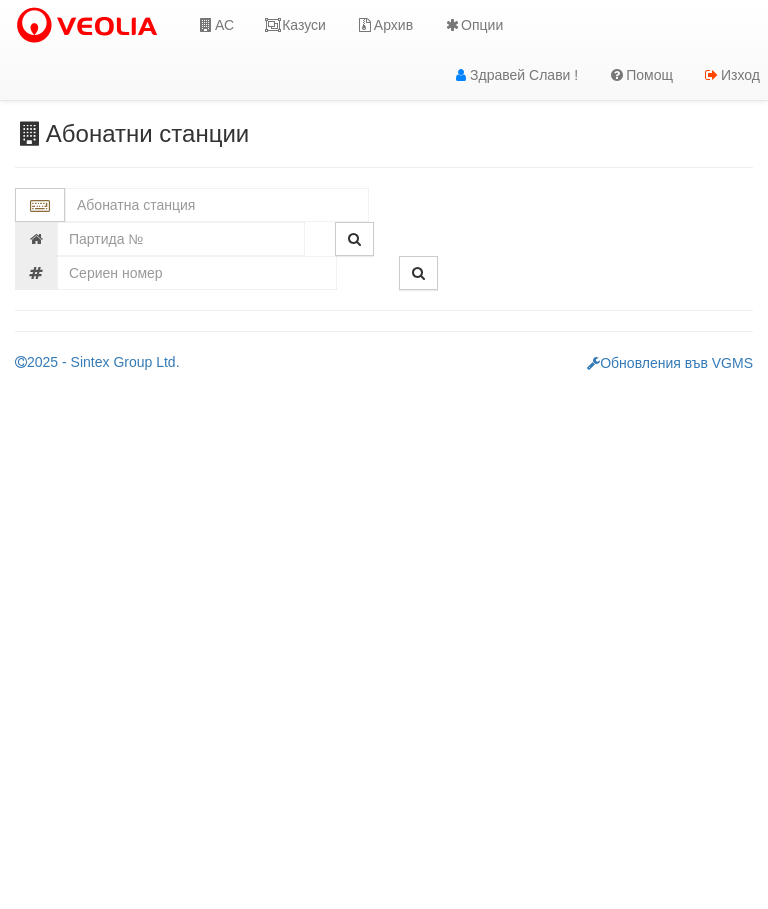 scroll, scrollTop: 0, scrollLeft: 0, axis: both 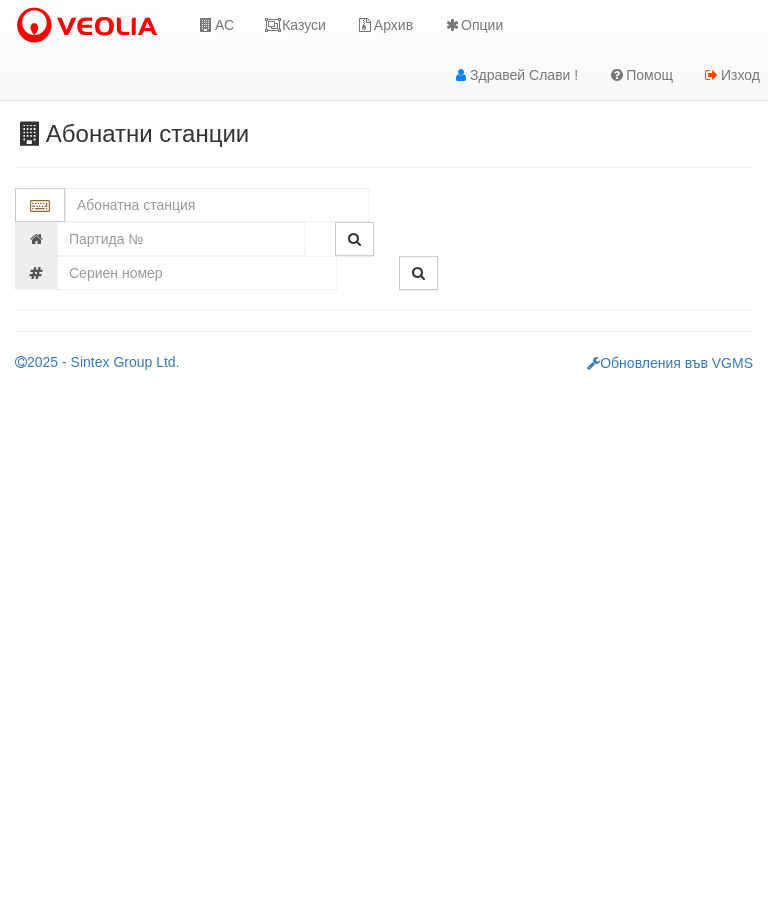 click at bounding box center (217, 205) 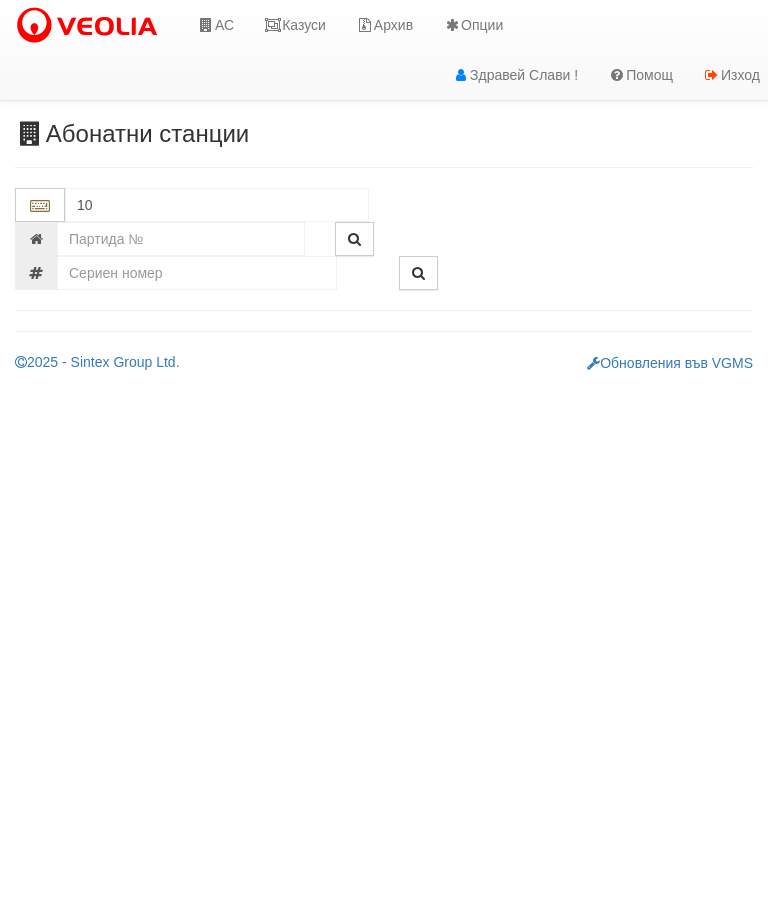 type on "103" 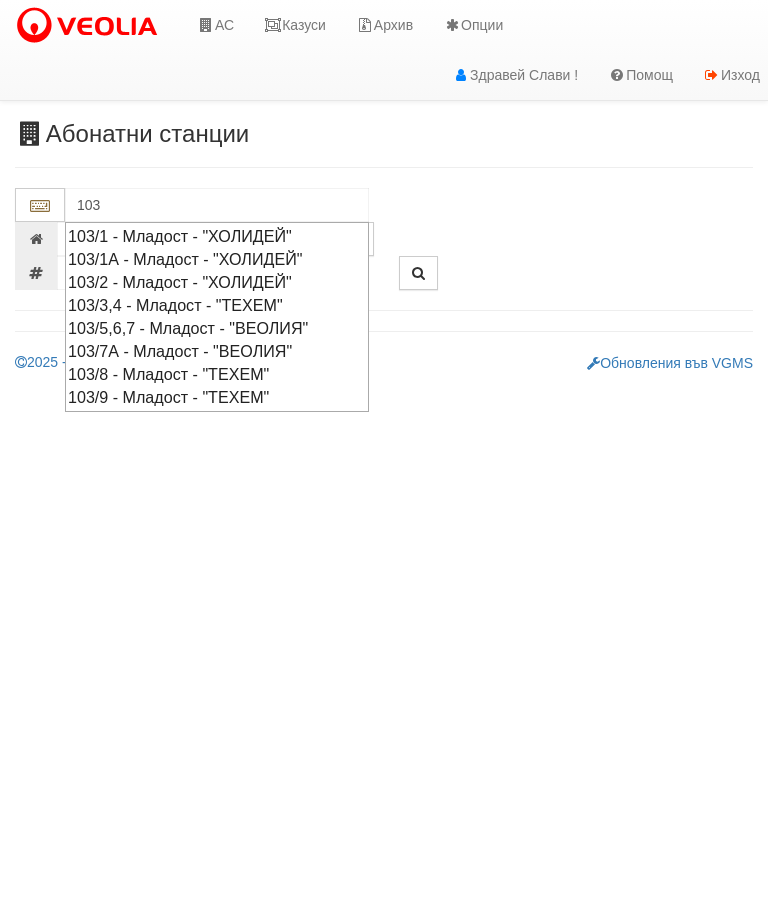 click on "103/5,6,7 - Младост - "ВЕОЛИЯ"" at bounding box center (217, 328) 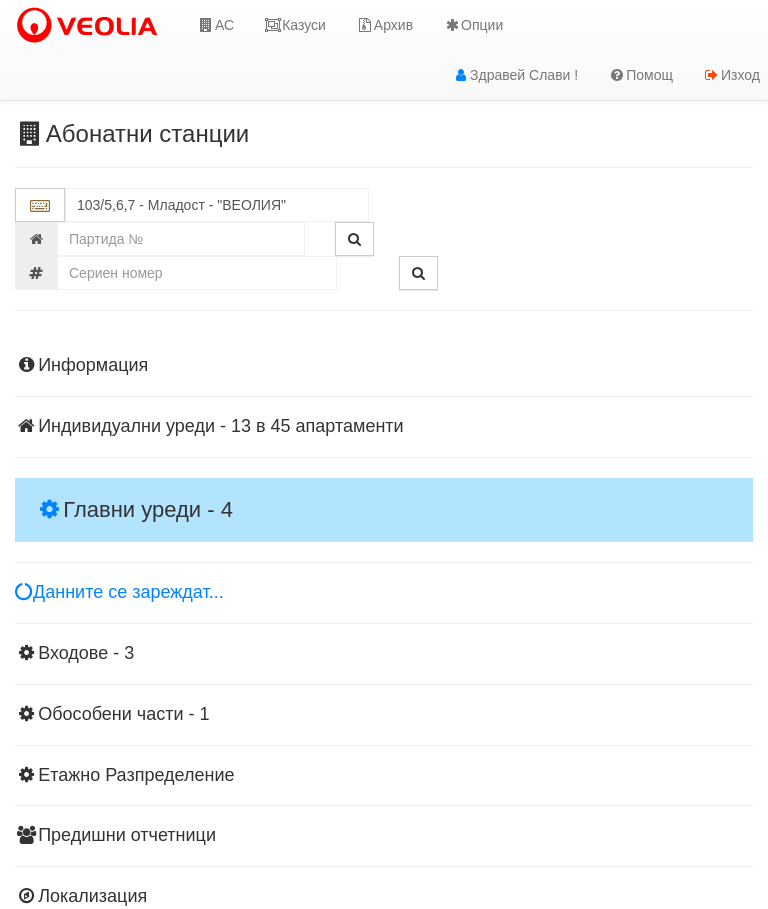 click on "Главни уреди - 4" at bounding box center [384, 510] 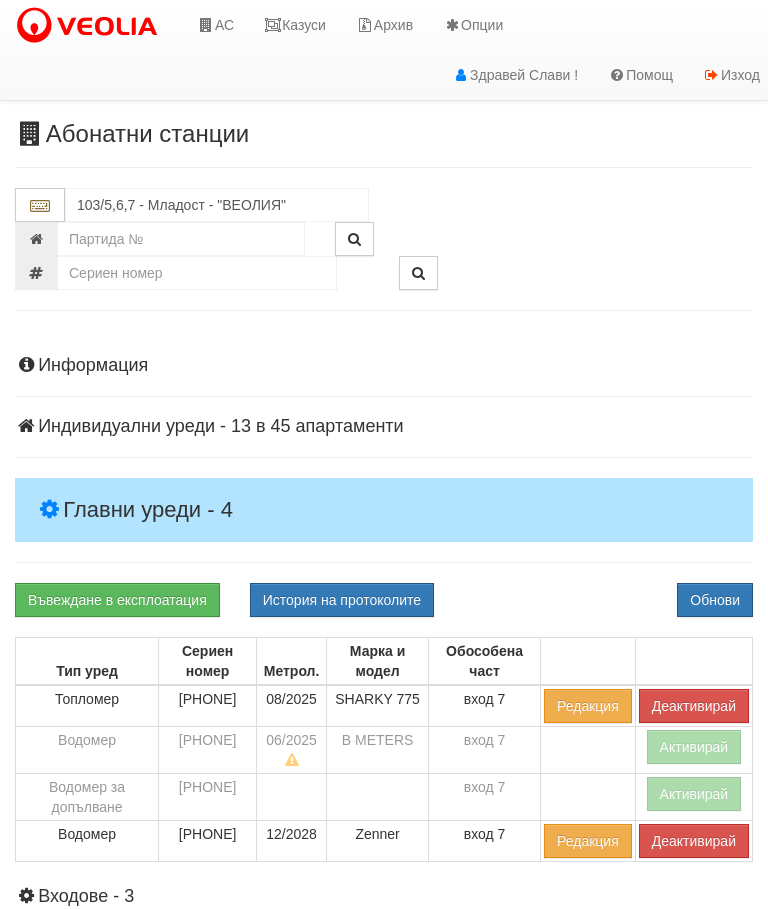 click on "Деактивирай" at bounding box center (694, 706) 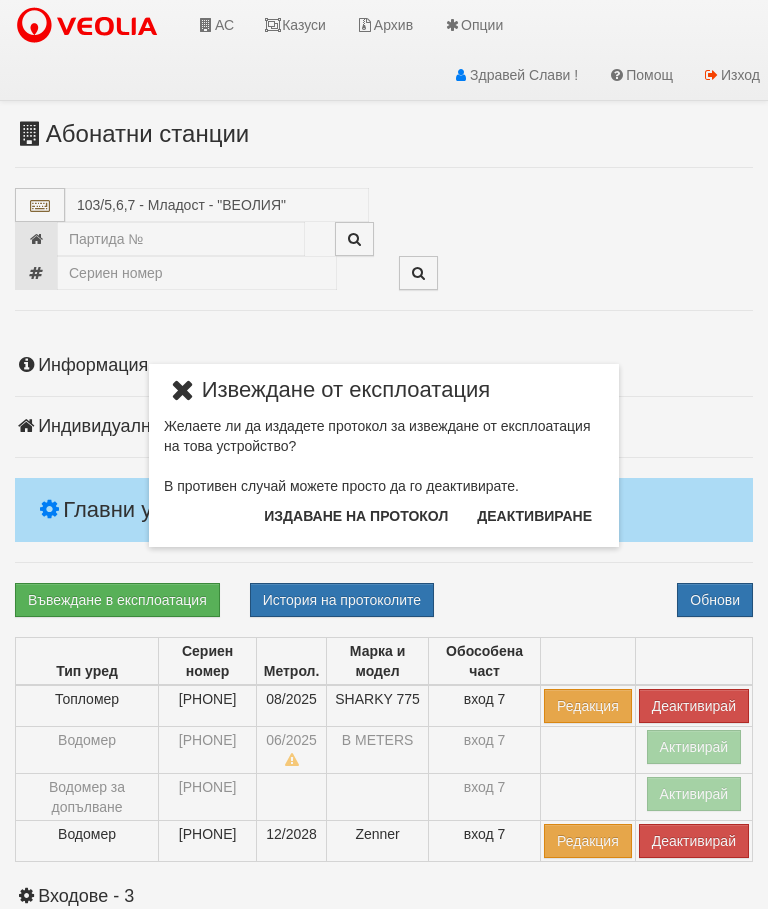 click on "Издаване на протокол" at bounding box center [356, 516] 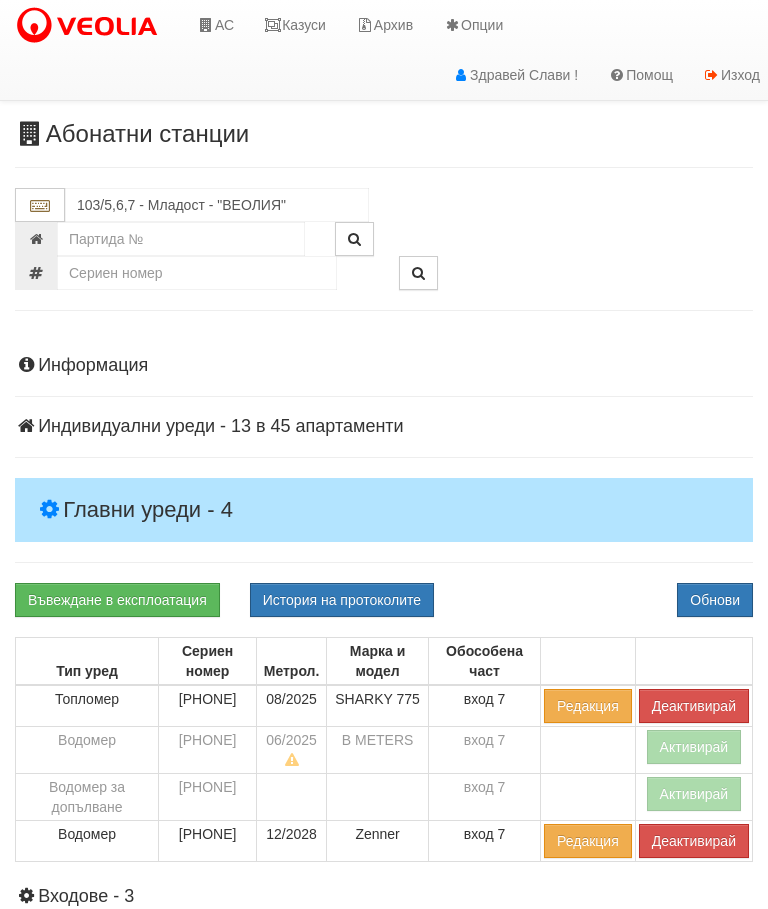 click on "Обнови" at bounding box center (715, 600) 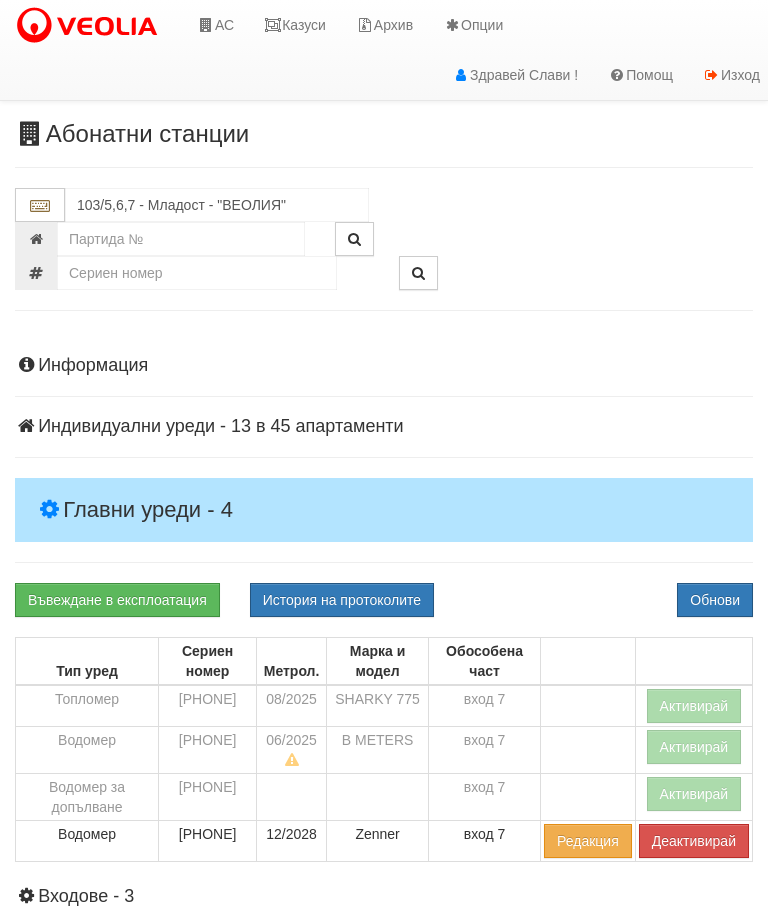 click on "Главни уреди - 4" at bounding box center (384, 510) 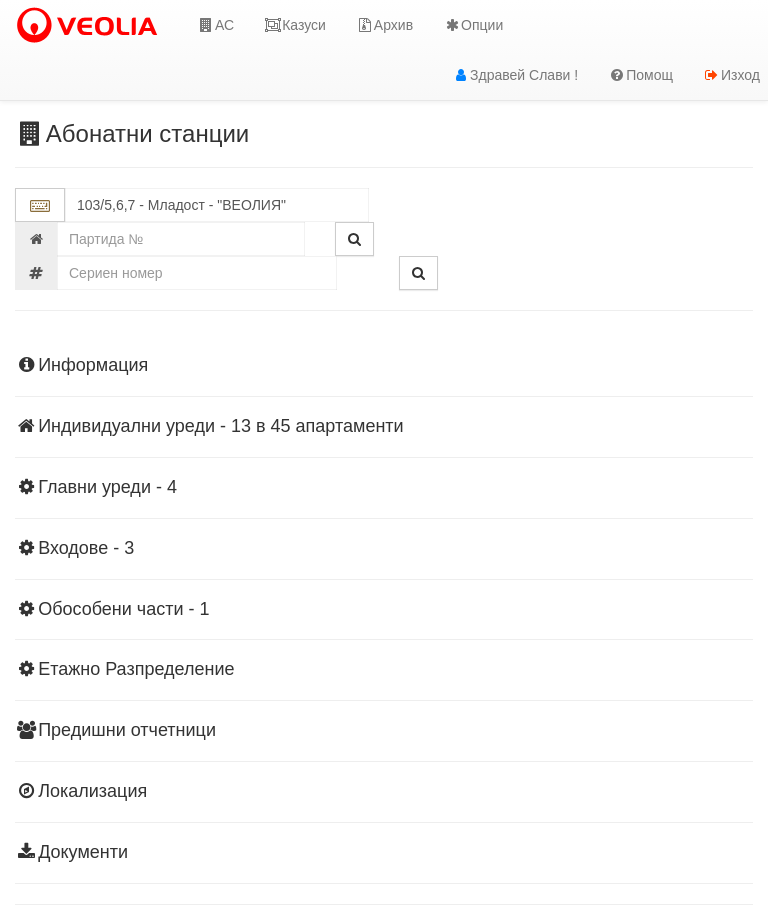 click on "Казуси" at bounding box center (295, 25) 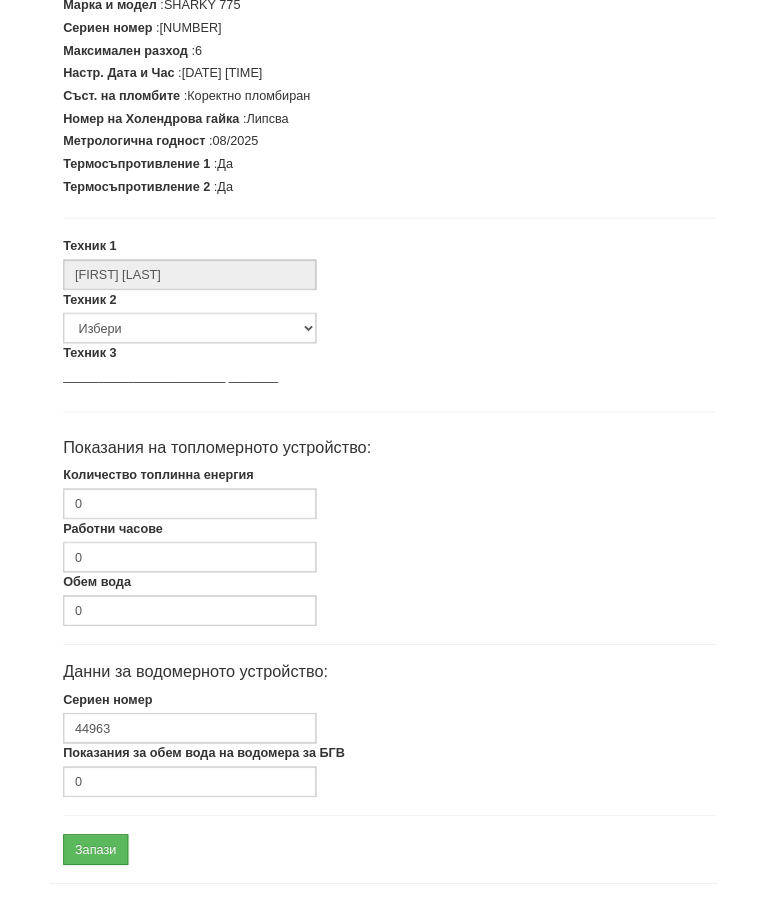 scroll, scrollTop: 507, scrollLeft: 0, axis: vertical 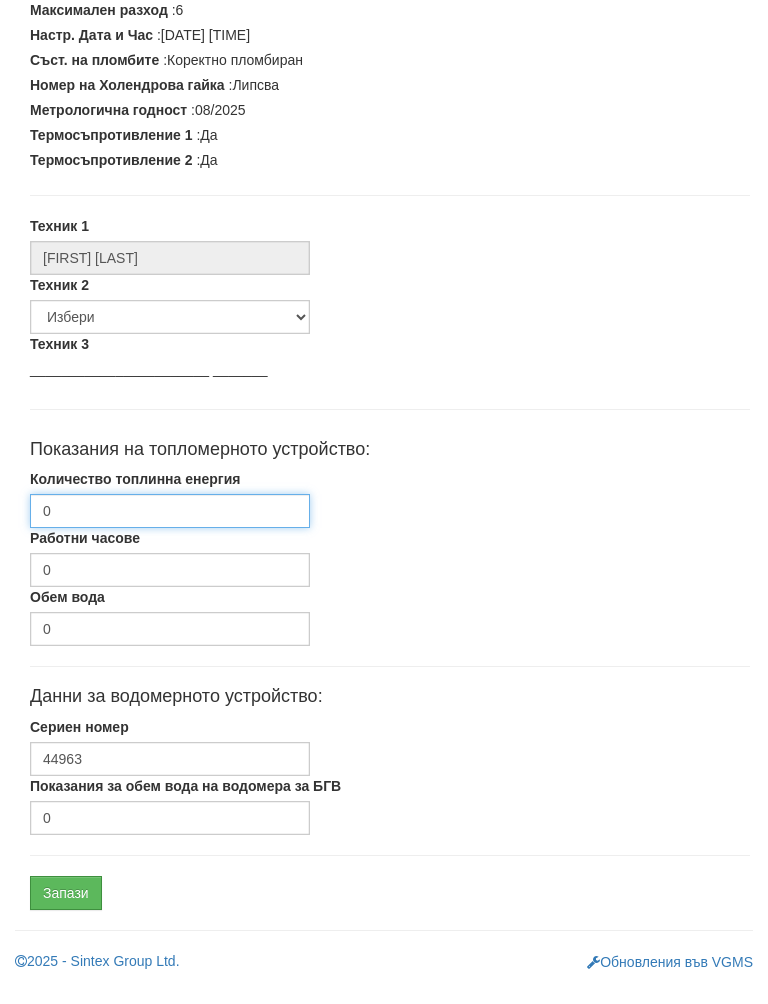 click on "0" at bounding box center (170, 531) 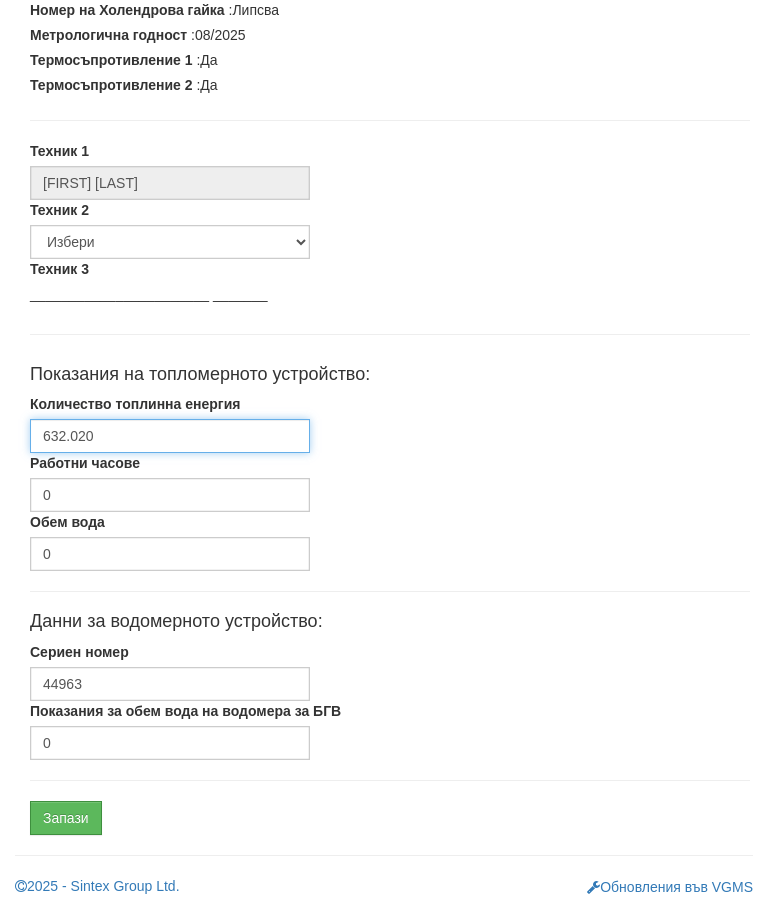 scroll, scrollTop: 602, scrollLeft: 0, axis: vertical 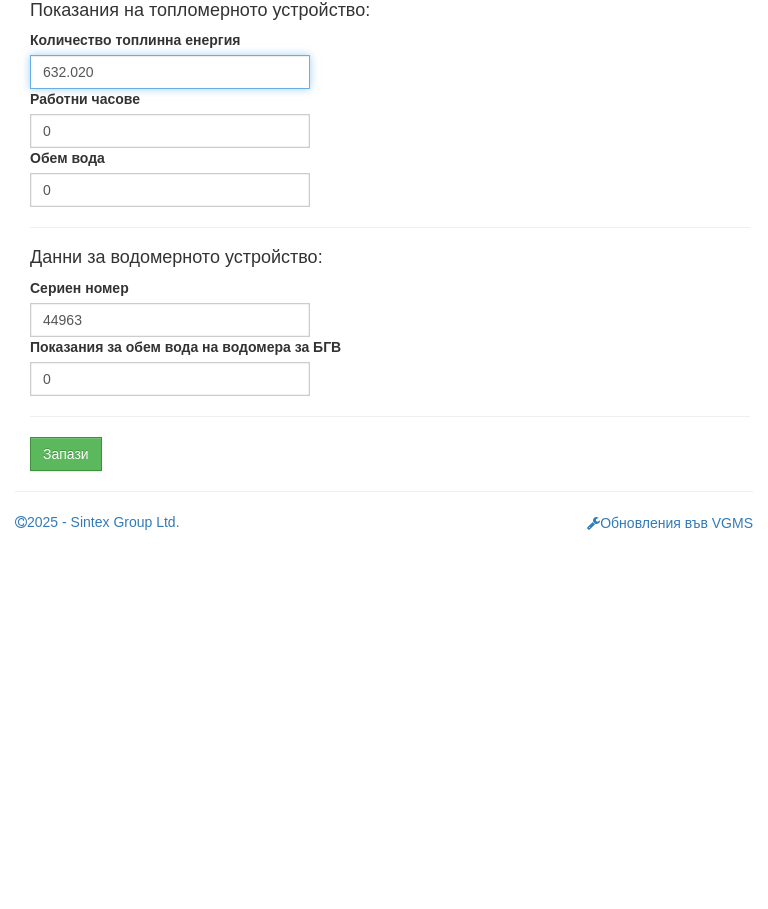 type on "632.020" 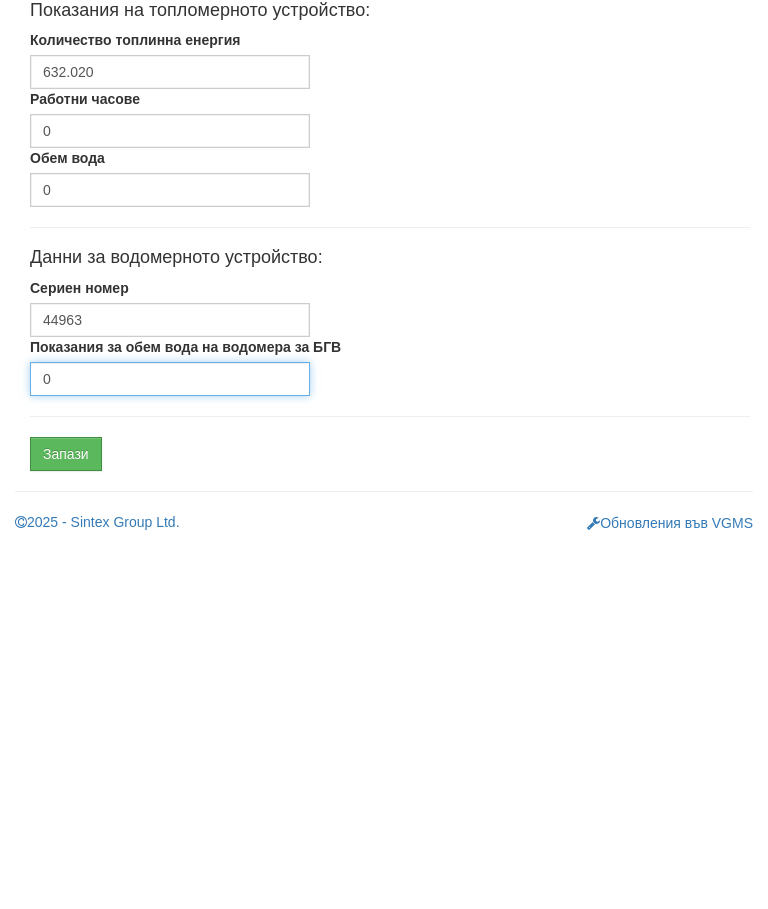 click on "0" at bounding box center [170, 743] 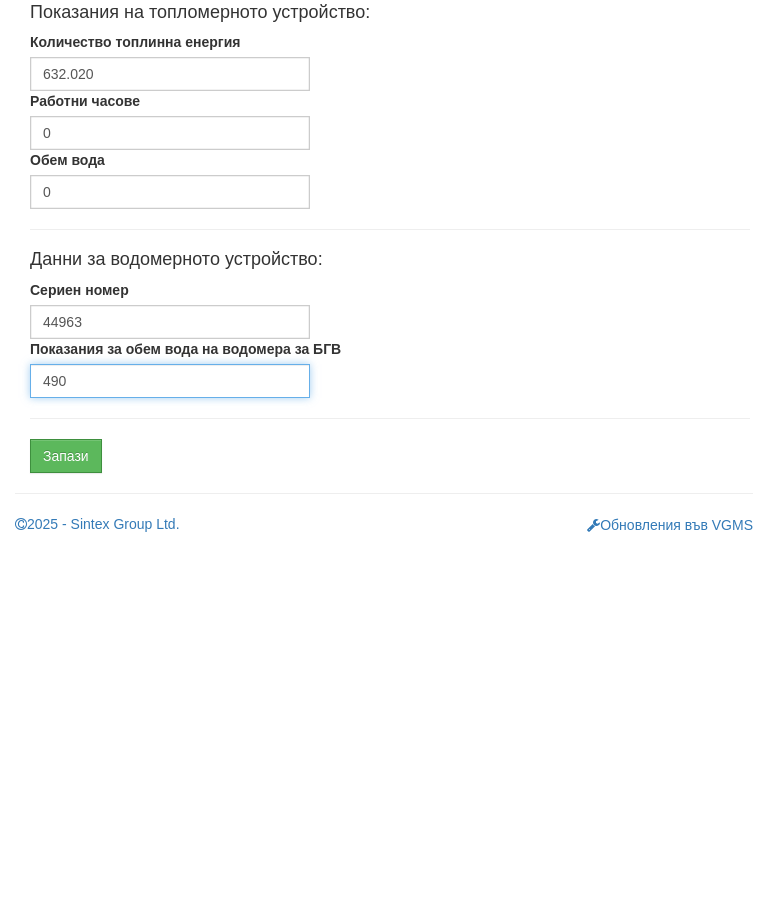 scroll, scrollTop: 602, scrollLeft: 0, axis: vertical 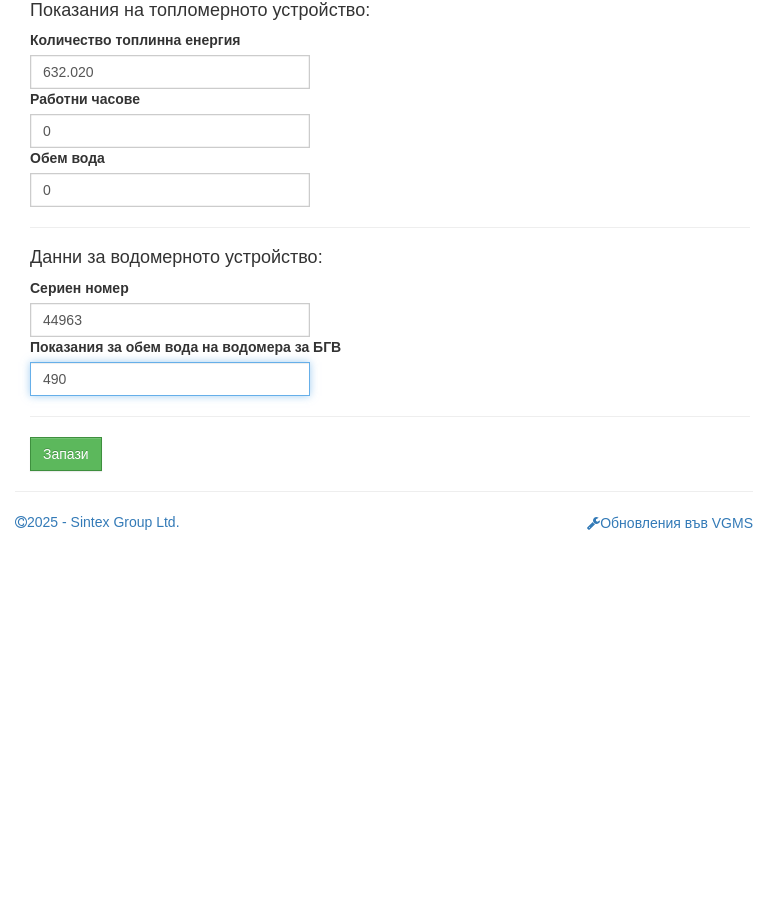 type on "490" 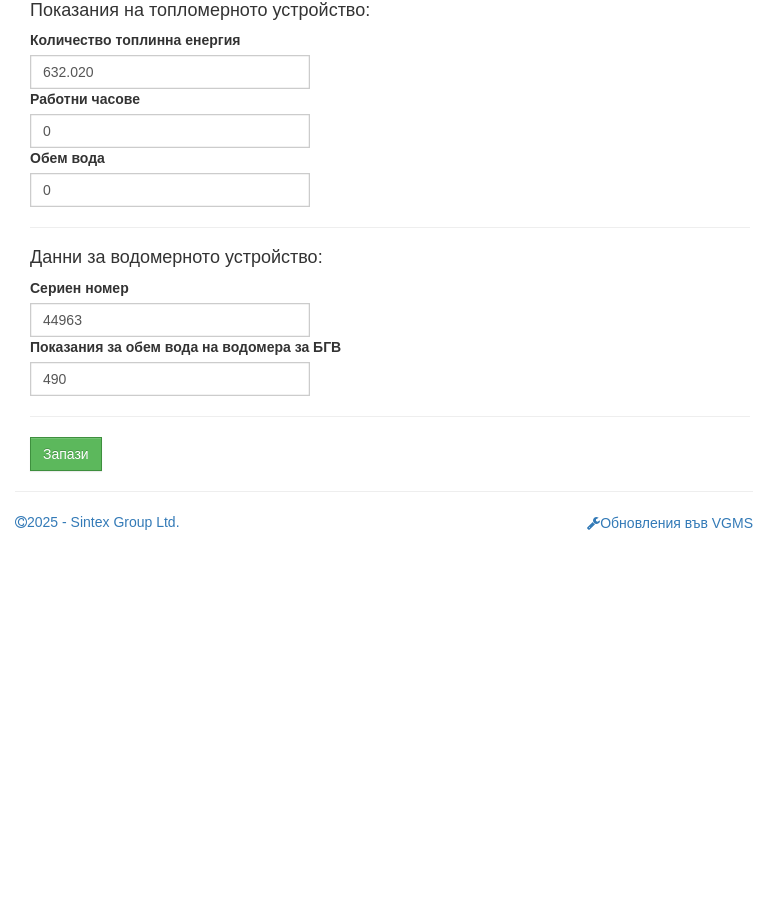 click on "Запази" at bounding box center (66, 818) 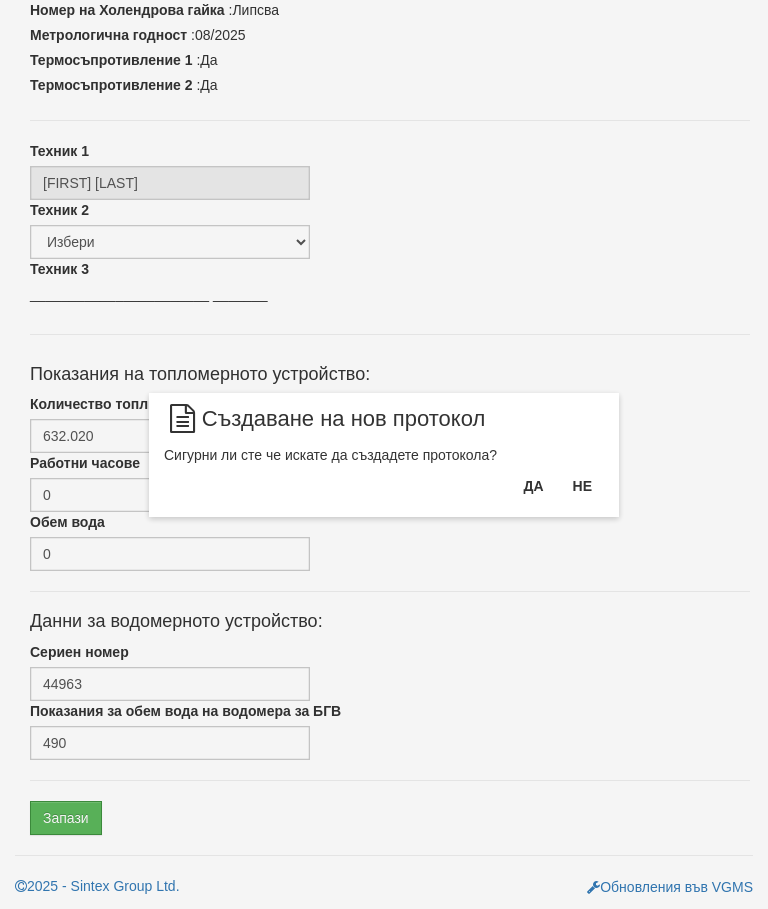 click on "Да" at bounding box center (533, 486) 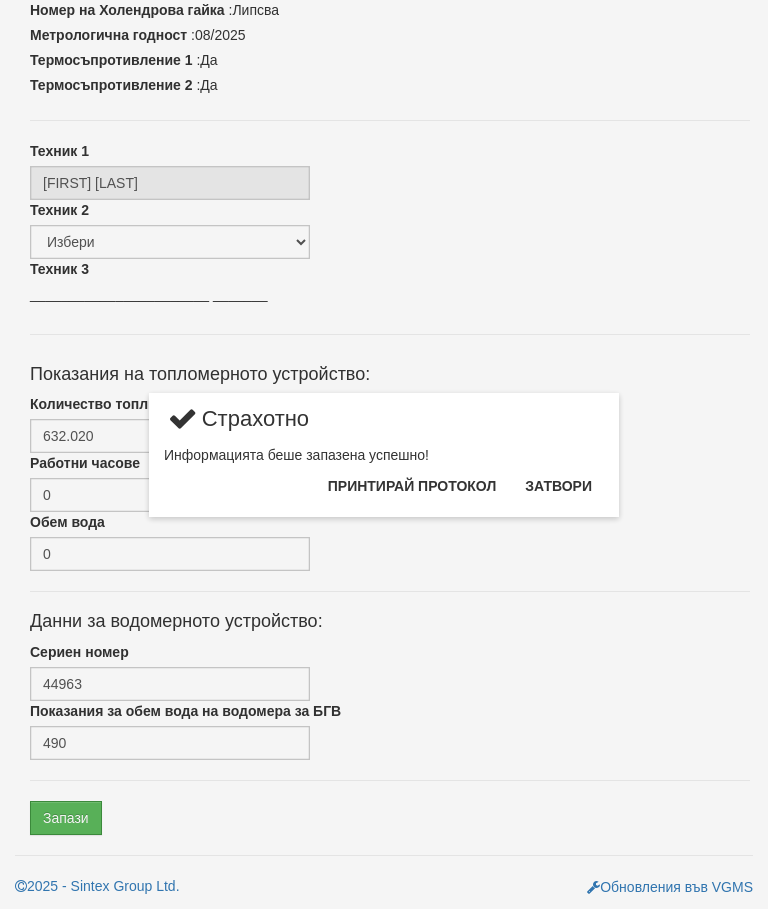 click on "Затвори" at bounding box center [558, 486] 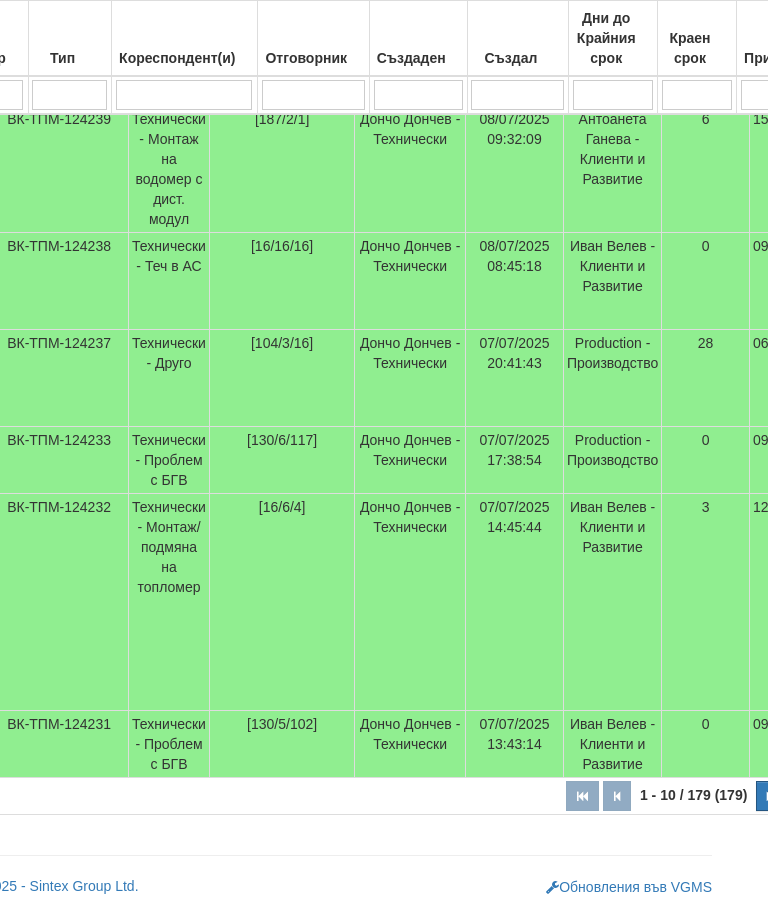 scroll, scrollTop: 1598, scrollLeft: 289, axis: both 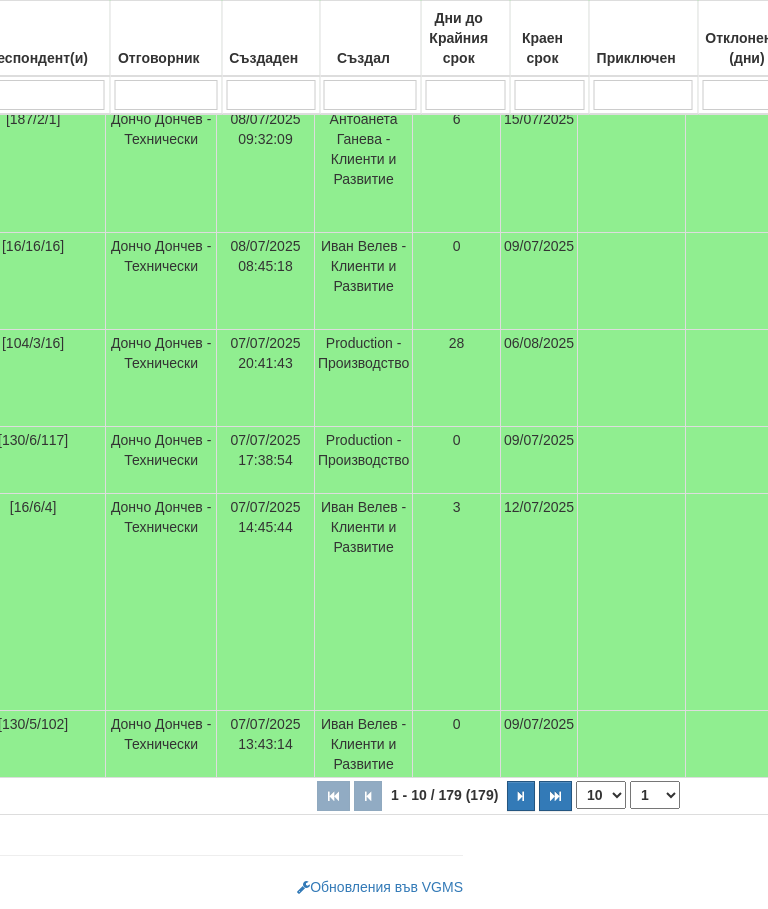 click at bounding box center (522, 796) 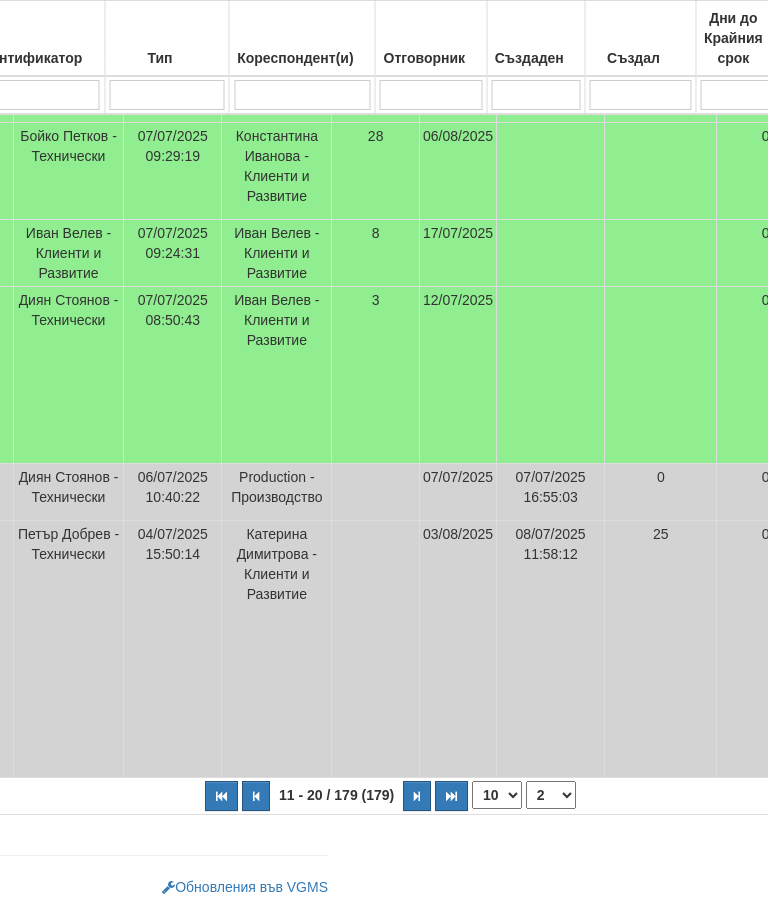 scroll, scrollTop: 998, scrollLeft: 0, axis: vertical 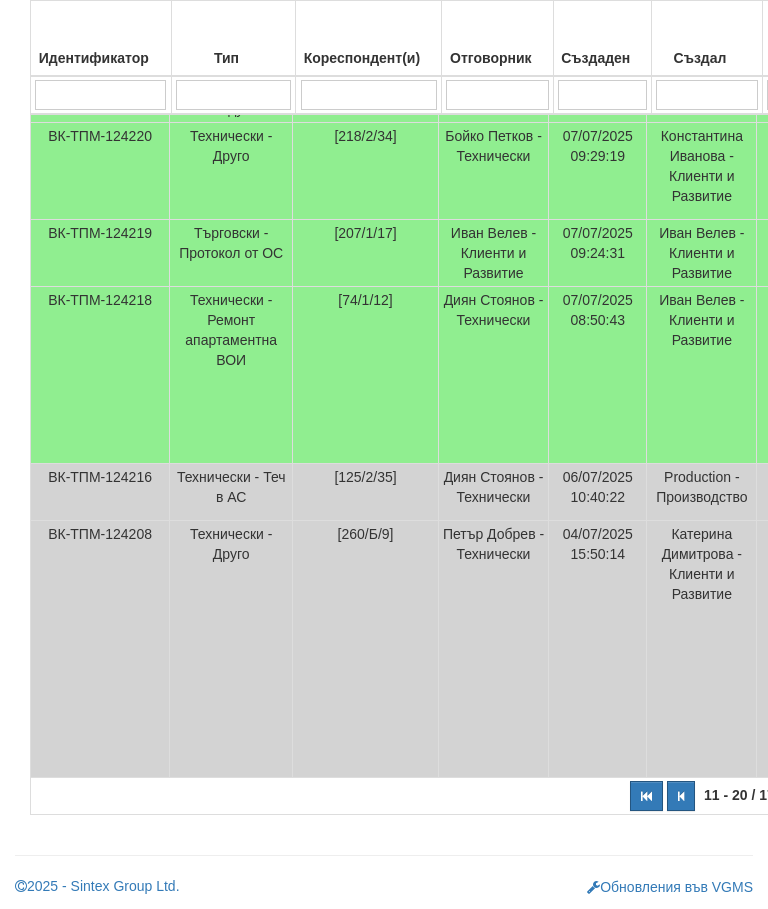 click at bounding box center (646, 796) 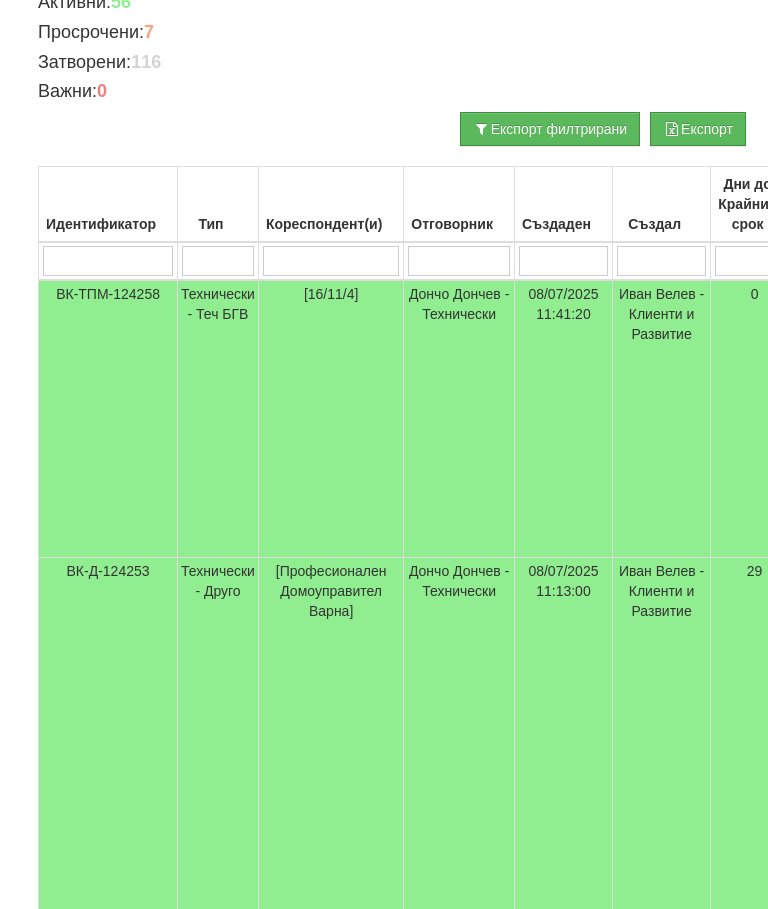 scroll, scrollTop: 355, scrollLeft: 0, axis: vertical 